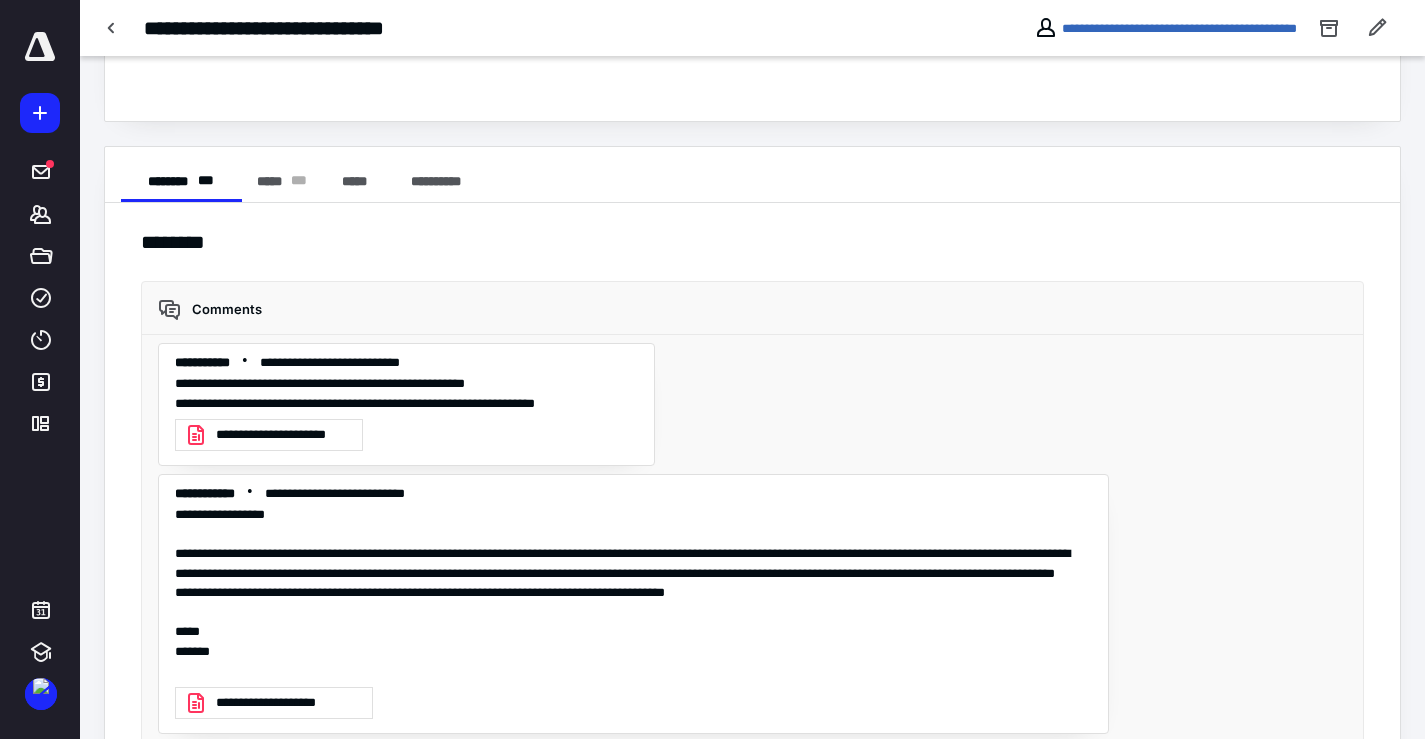 scroll, scrollTop: 436, scrollLeft: 0, axis: vertical 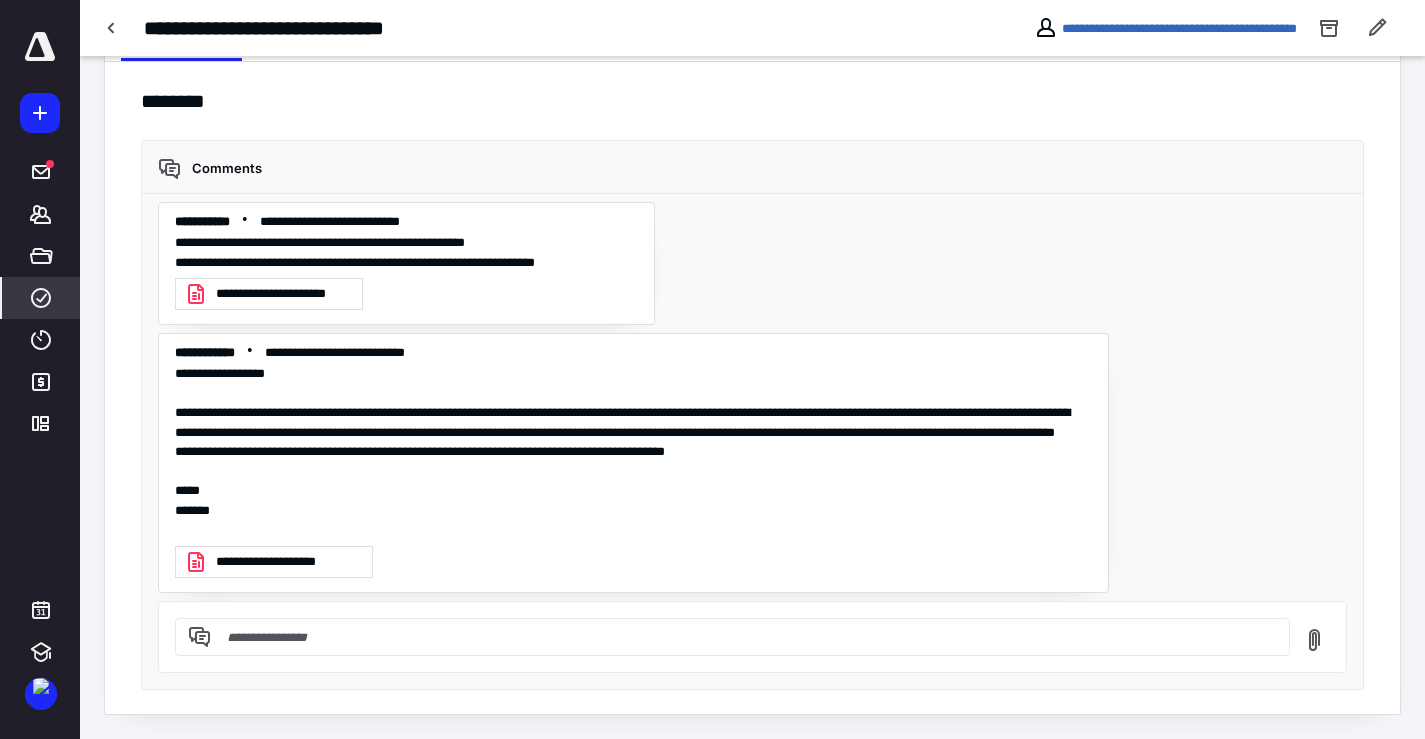 click 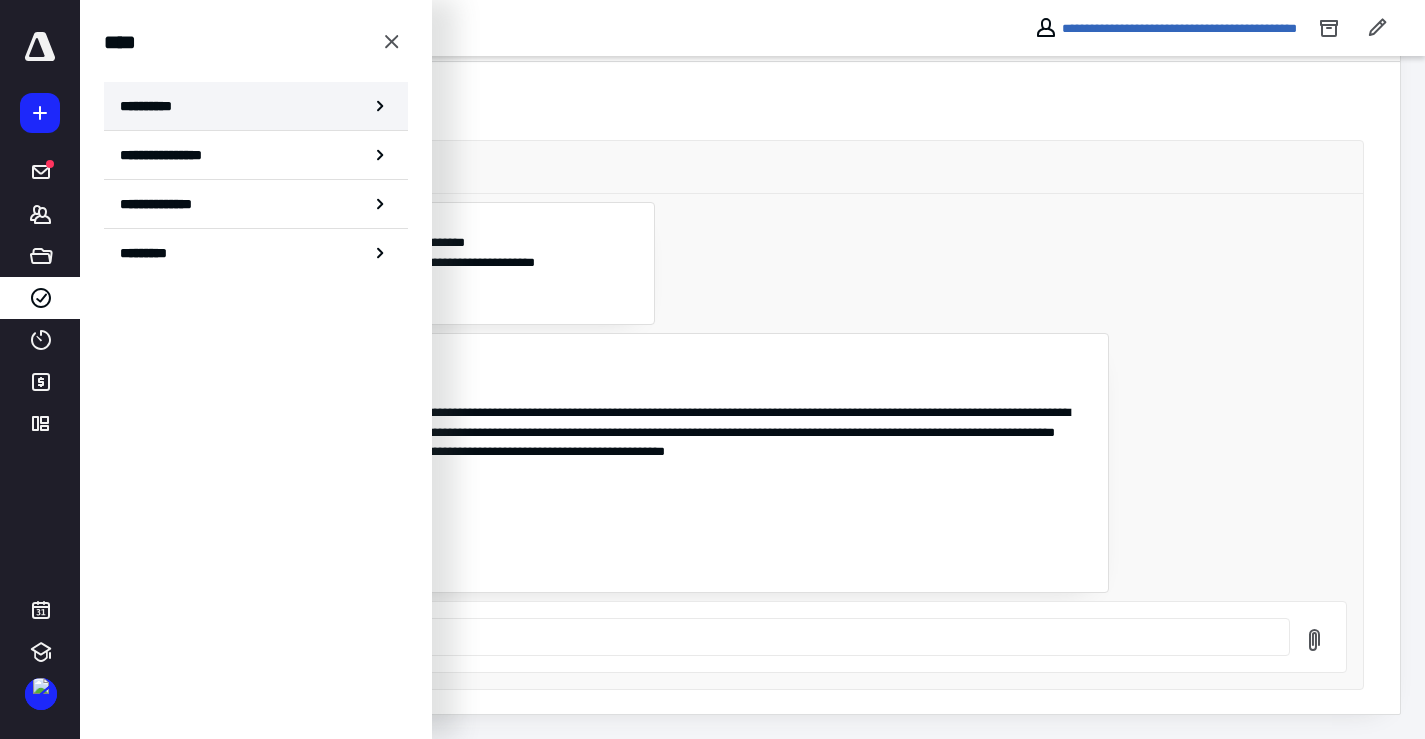 click on "**********" at bounding box center (153, 106) 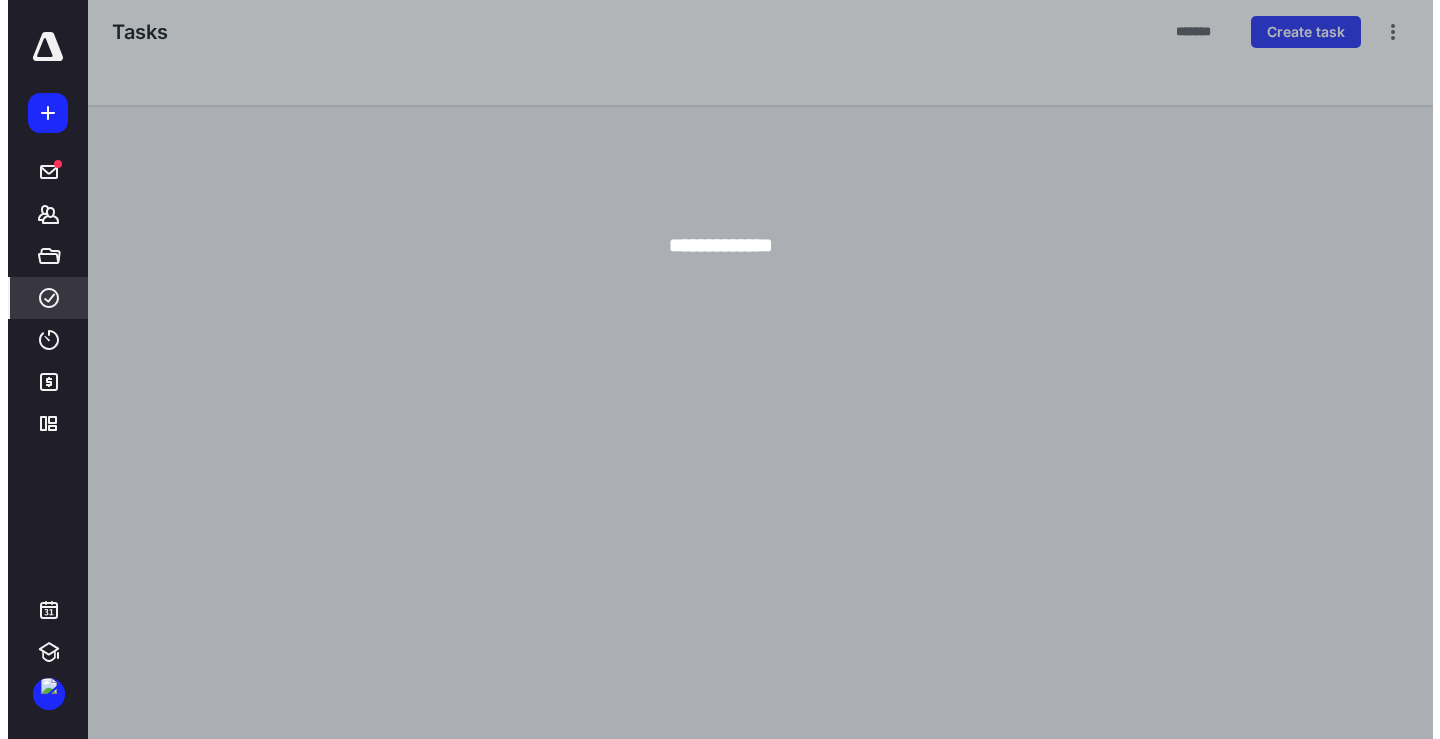 scroll, scrollTop: 0, scrollLeft: 0, axis: both 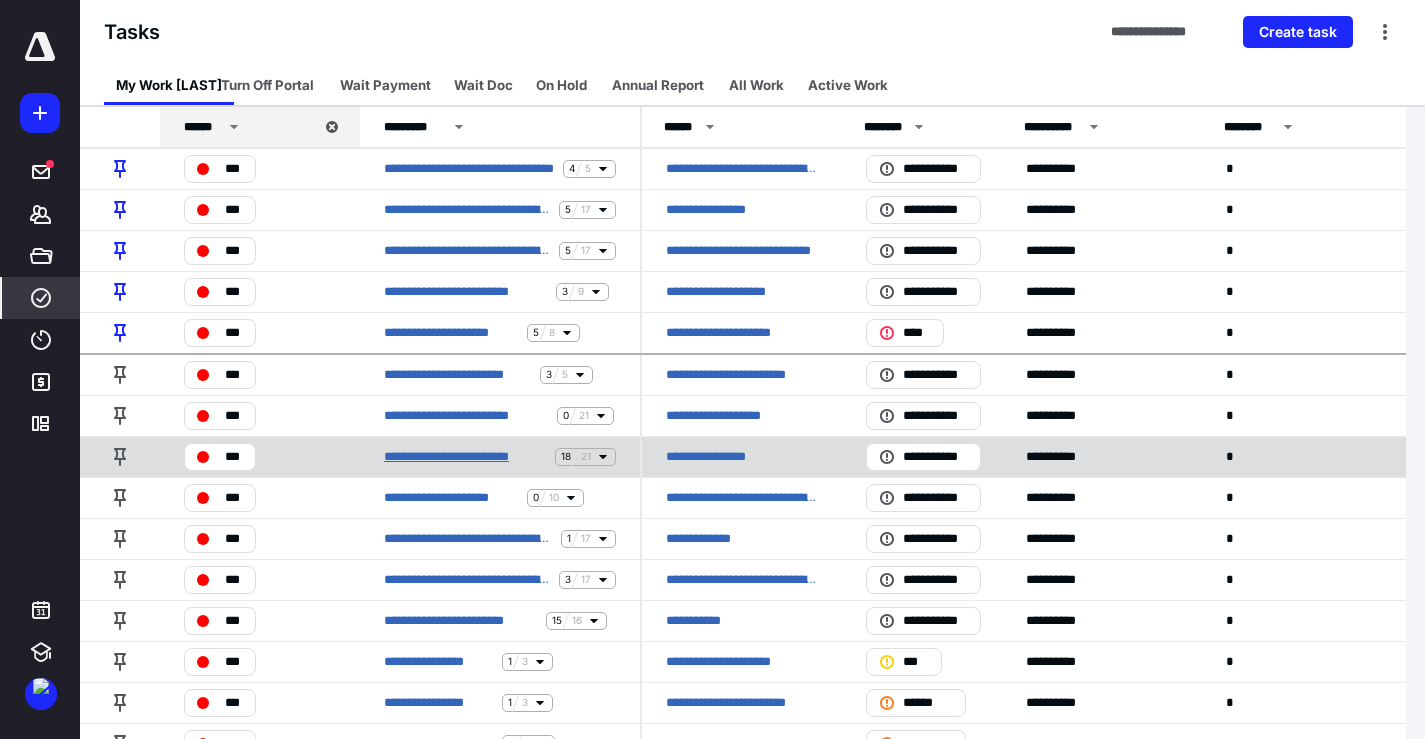 click on "**********" at bounding box center (465, 457) 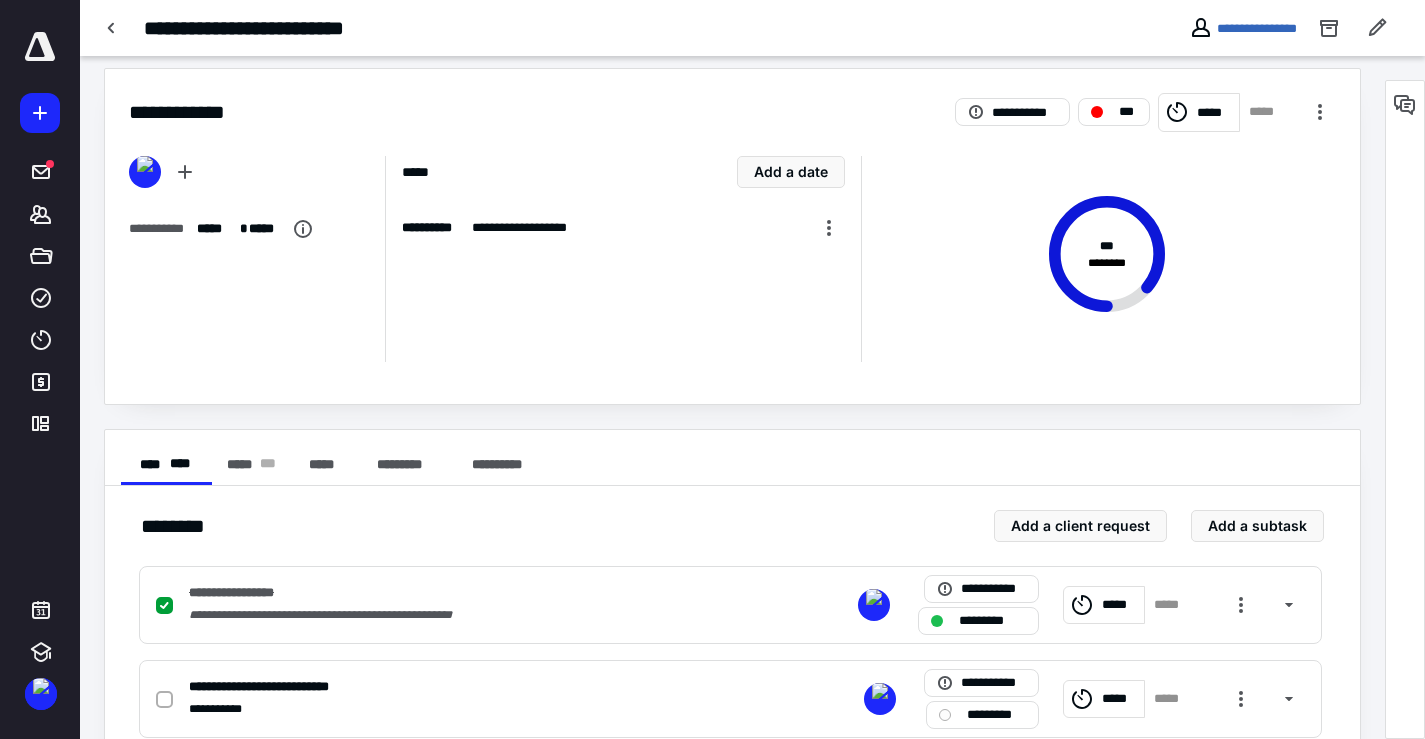 scroll, scrollTop: 0, scrollLeft: 0, axis: both 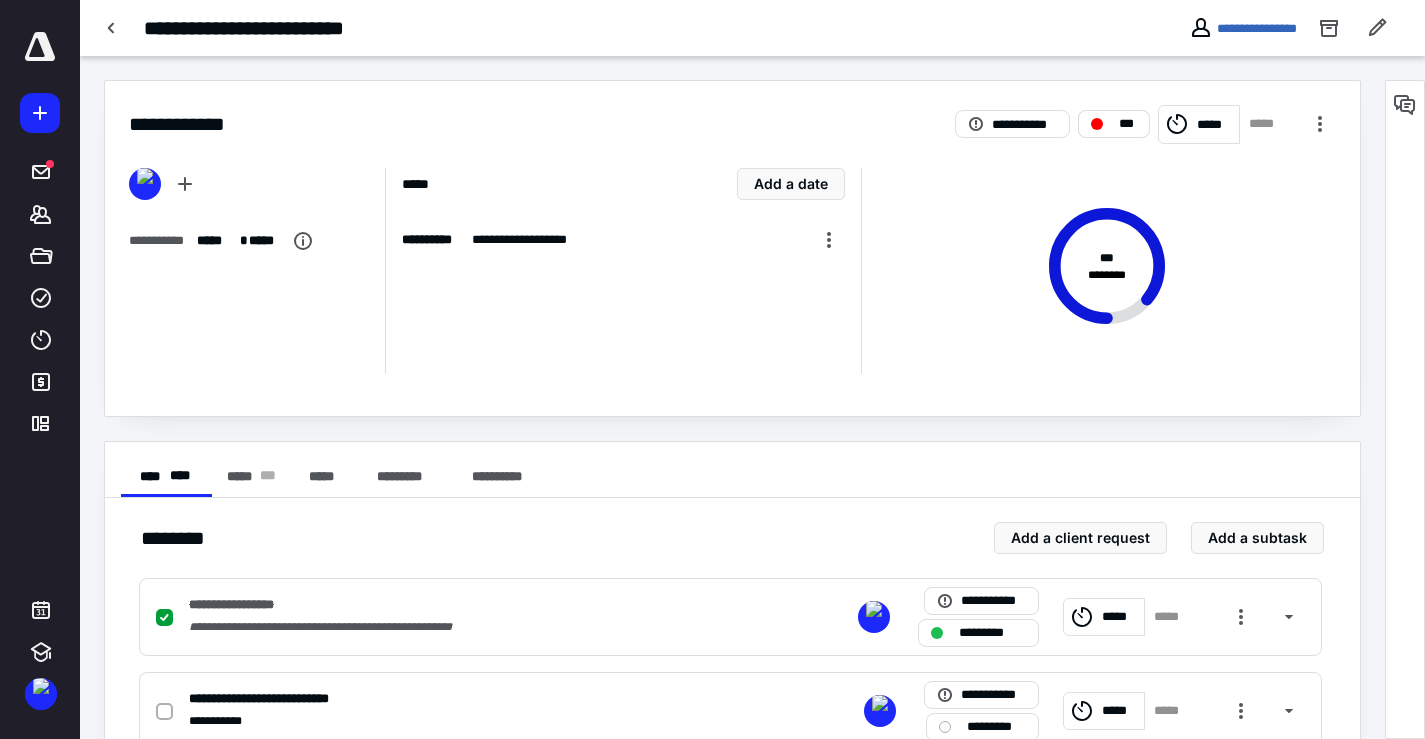 click on "***" at bounding box center [1128, 124] 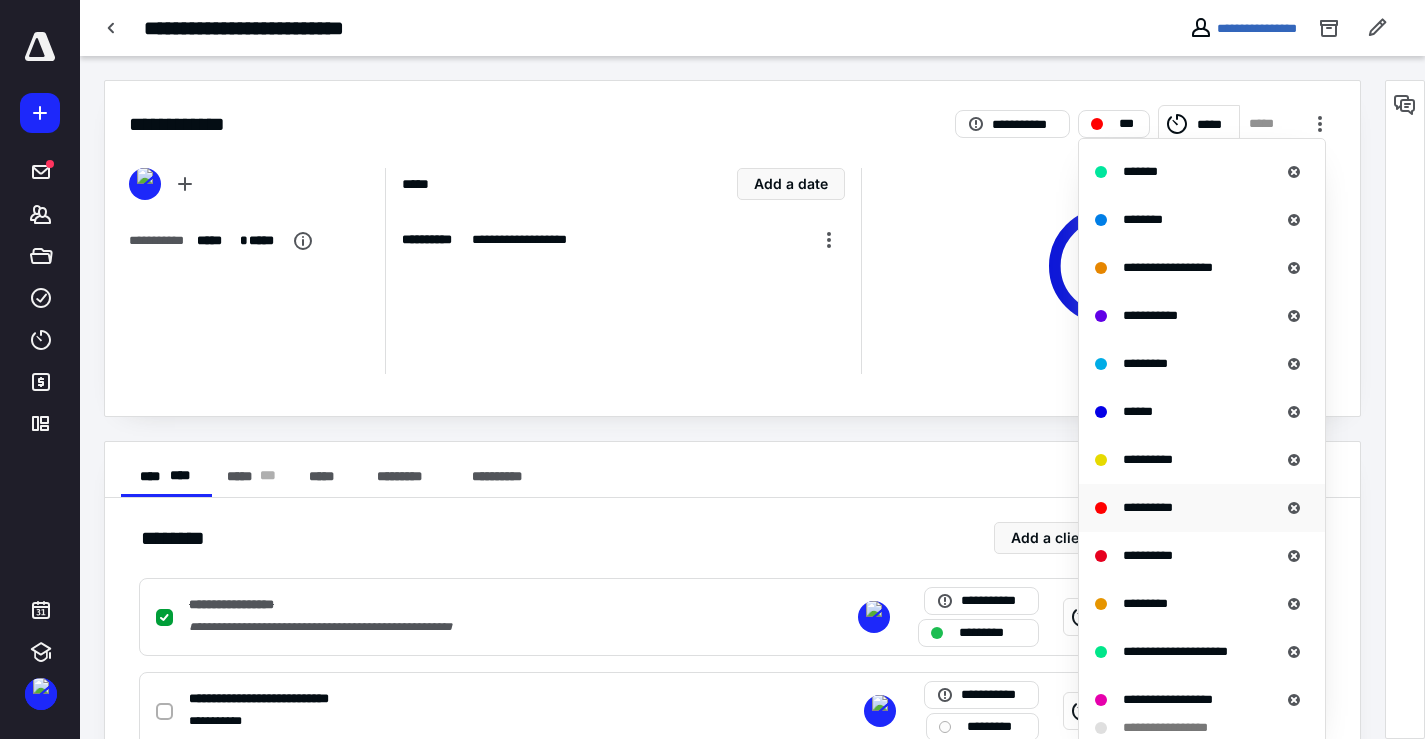 scroll, scrollTop: 857, scrollLeft: 0, axis: vertical 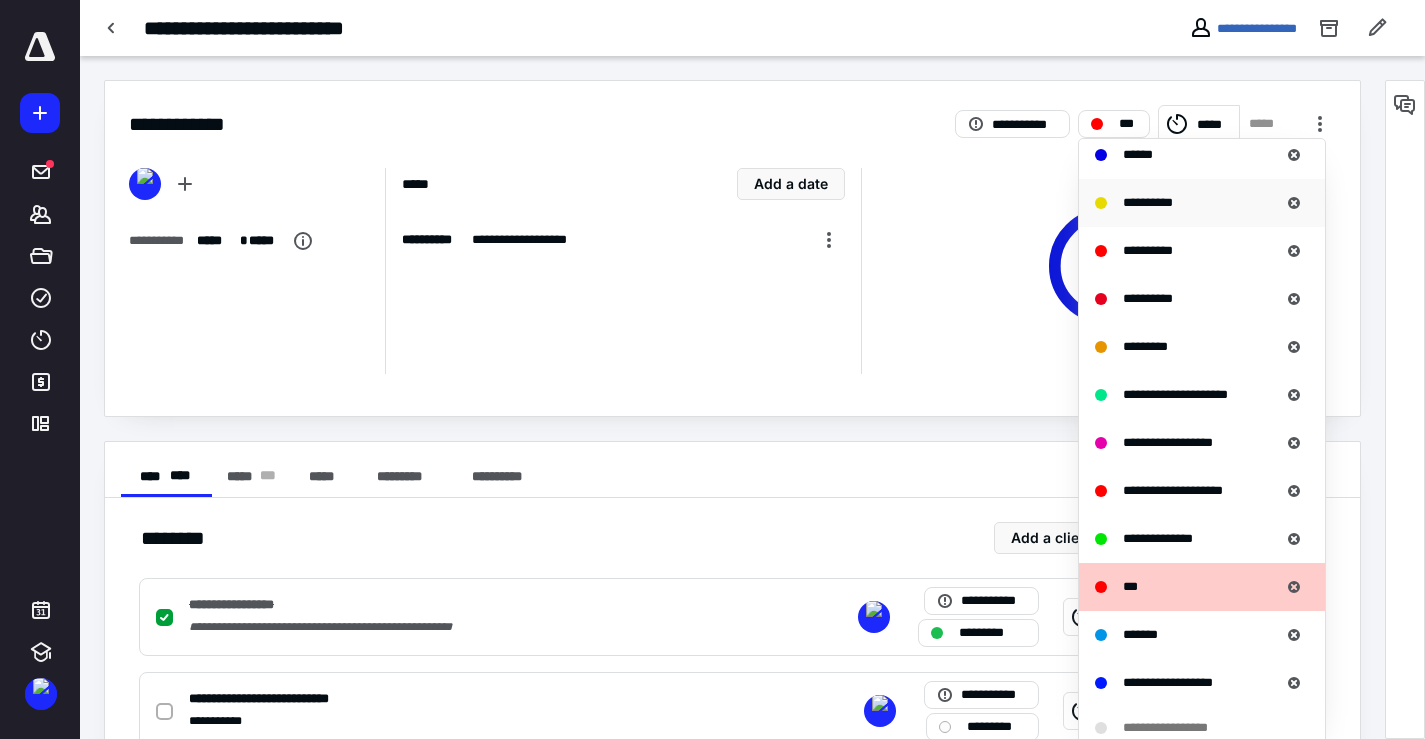 click on "**********" at bounding box center [1148, 202] 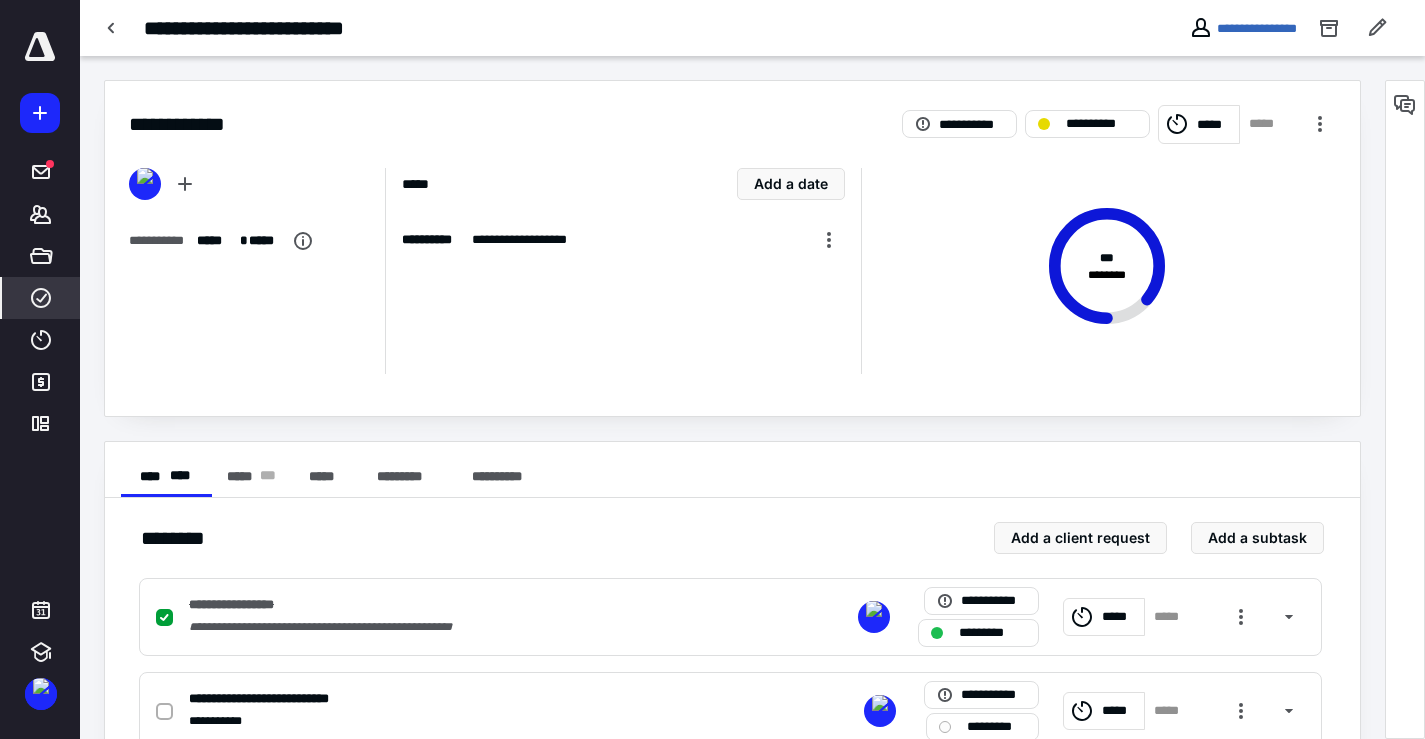 click on "****" at bounding box center [41, 298] 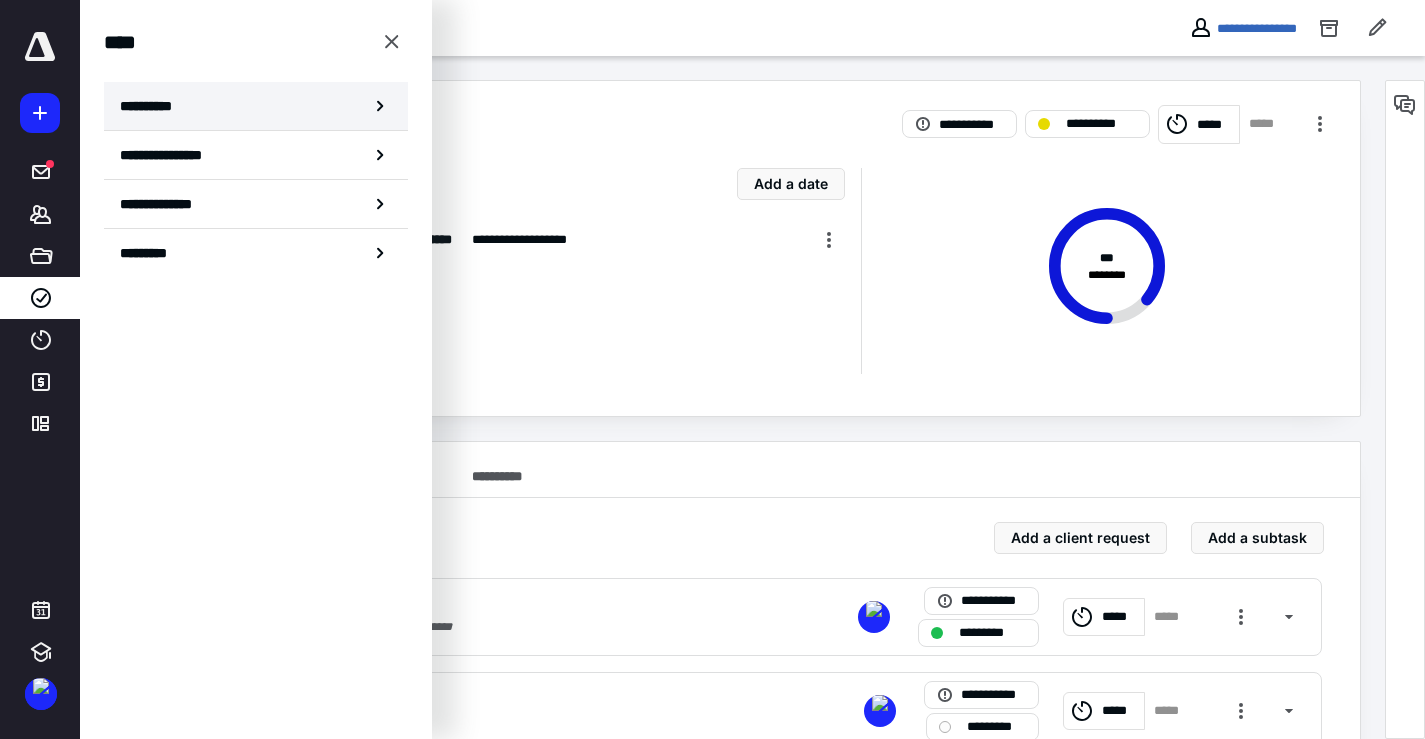 click on "**********" at bounding box center (256, 106) 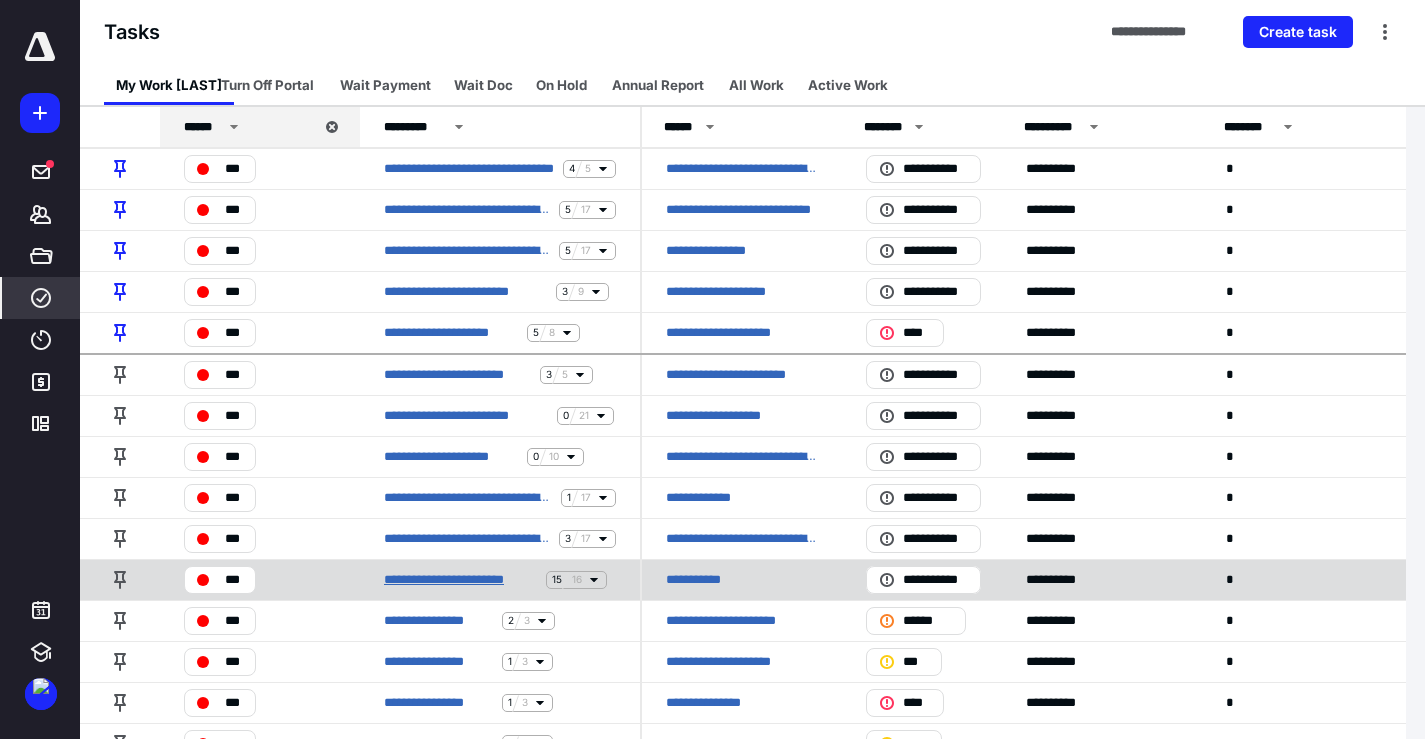 click on "**********" at bounding box center (461, 580) 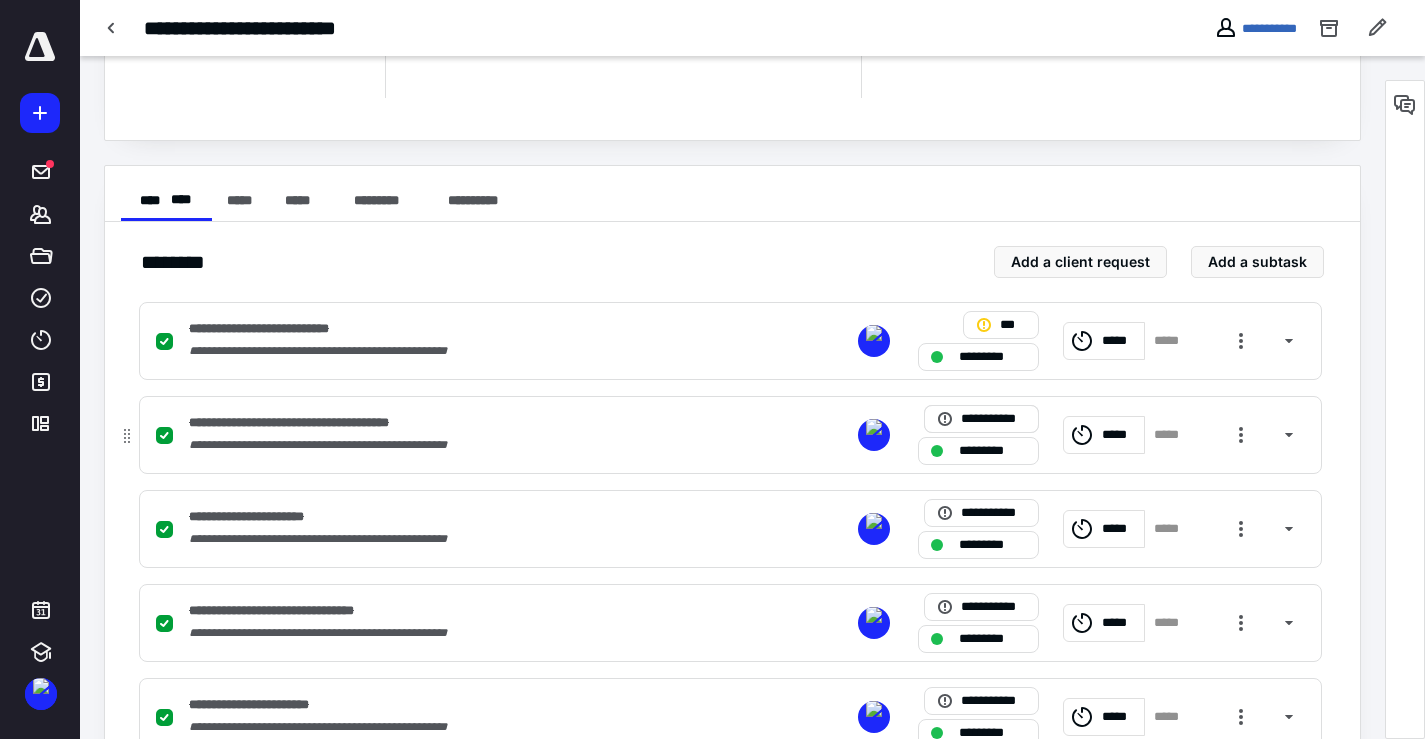scroll, scrollTop: 0, scrollLeft: 0, axis: both 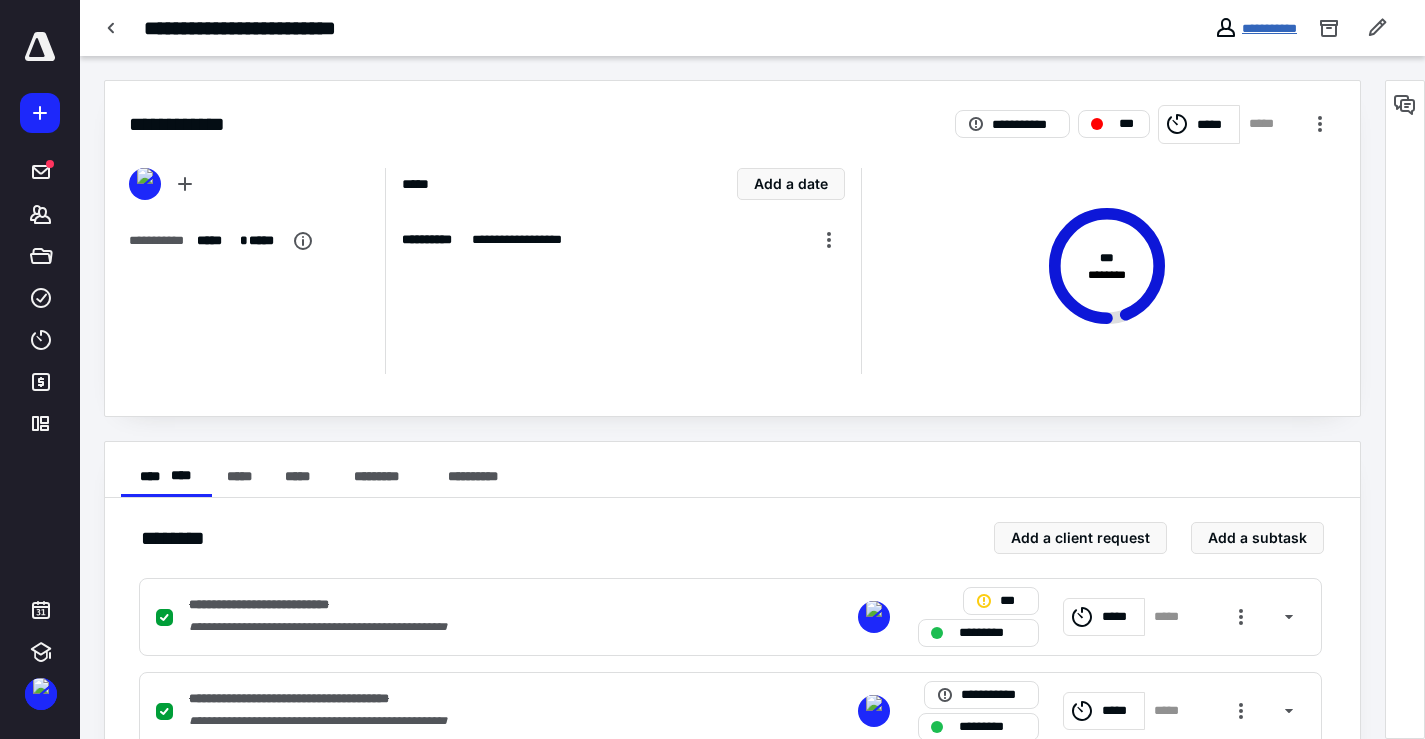 click on "**********" at bounding box center [1269, 28] 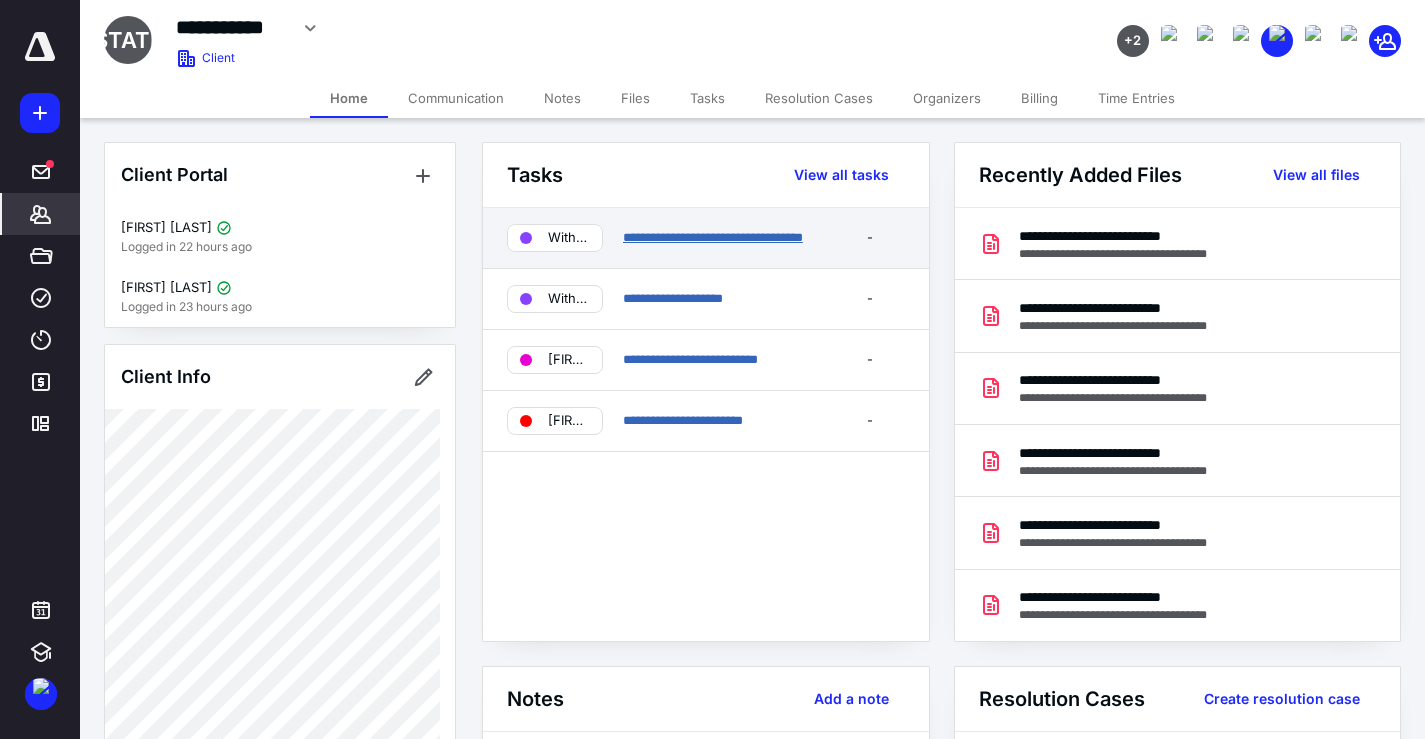 click on "**********" at bounding box center (713, 237) 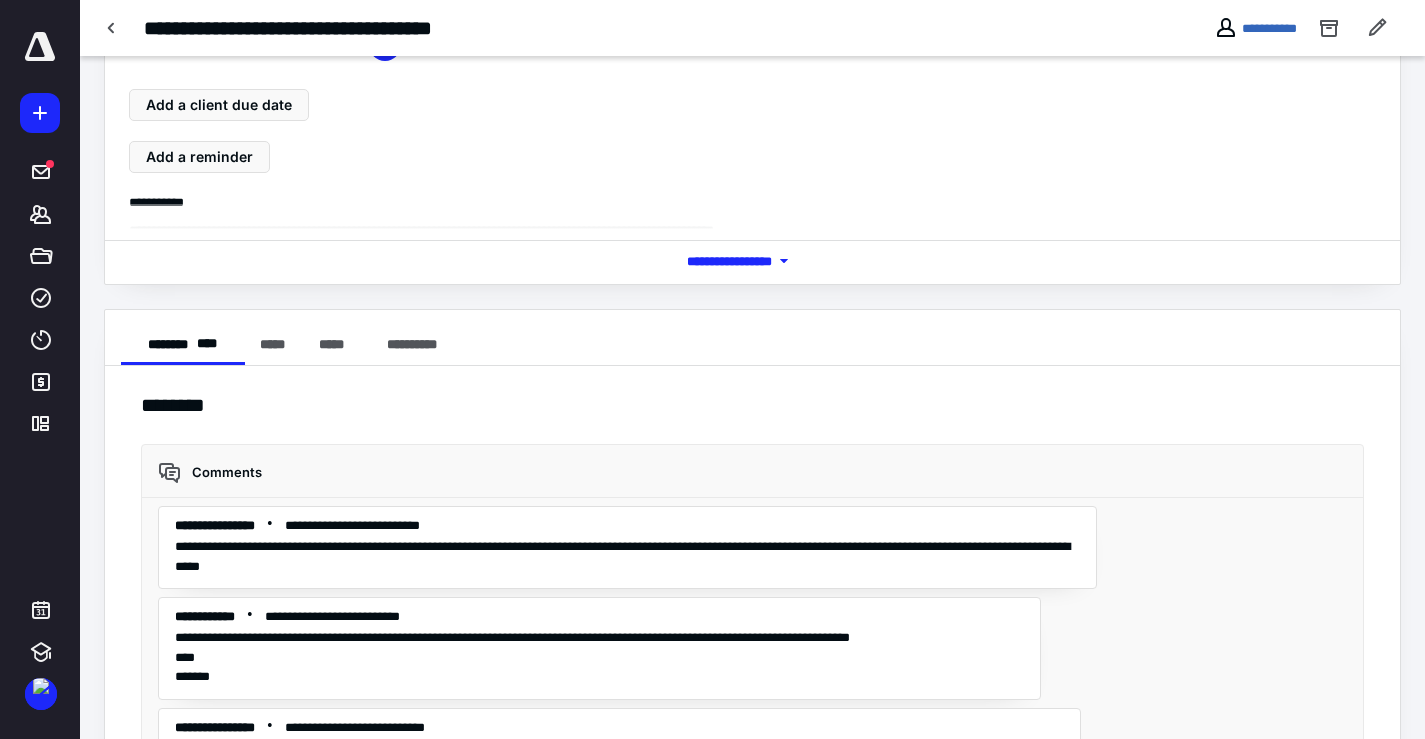 scroll, scrollTop: 300, scrollLeft: 0, axis: vertical 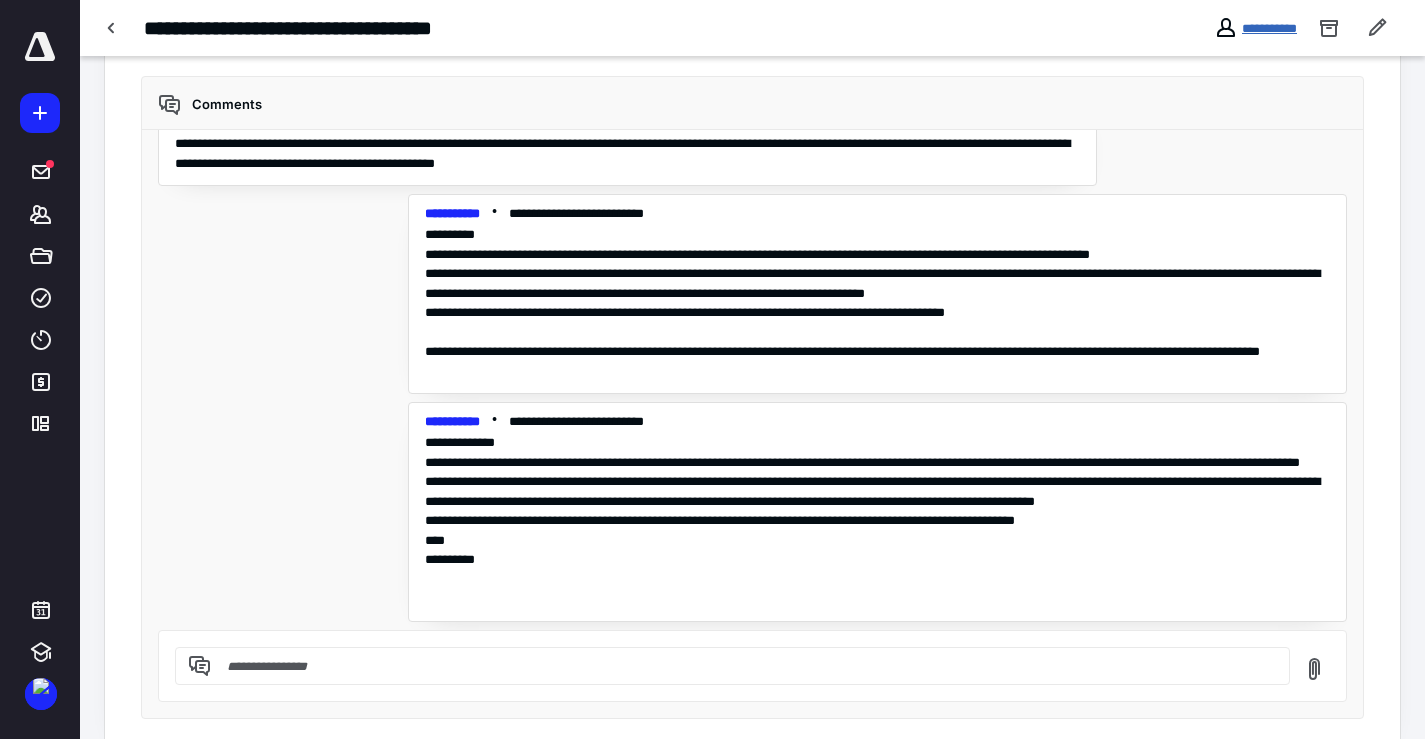click on "**********" at bounding box center [1269, 28] 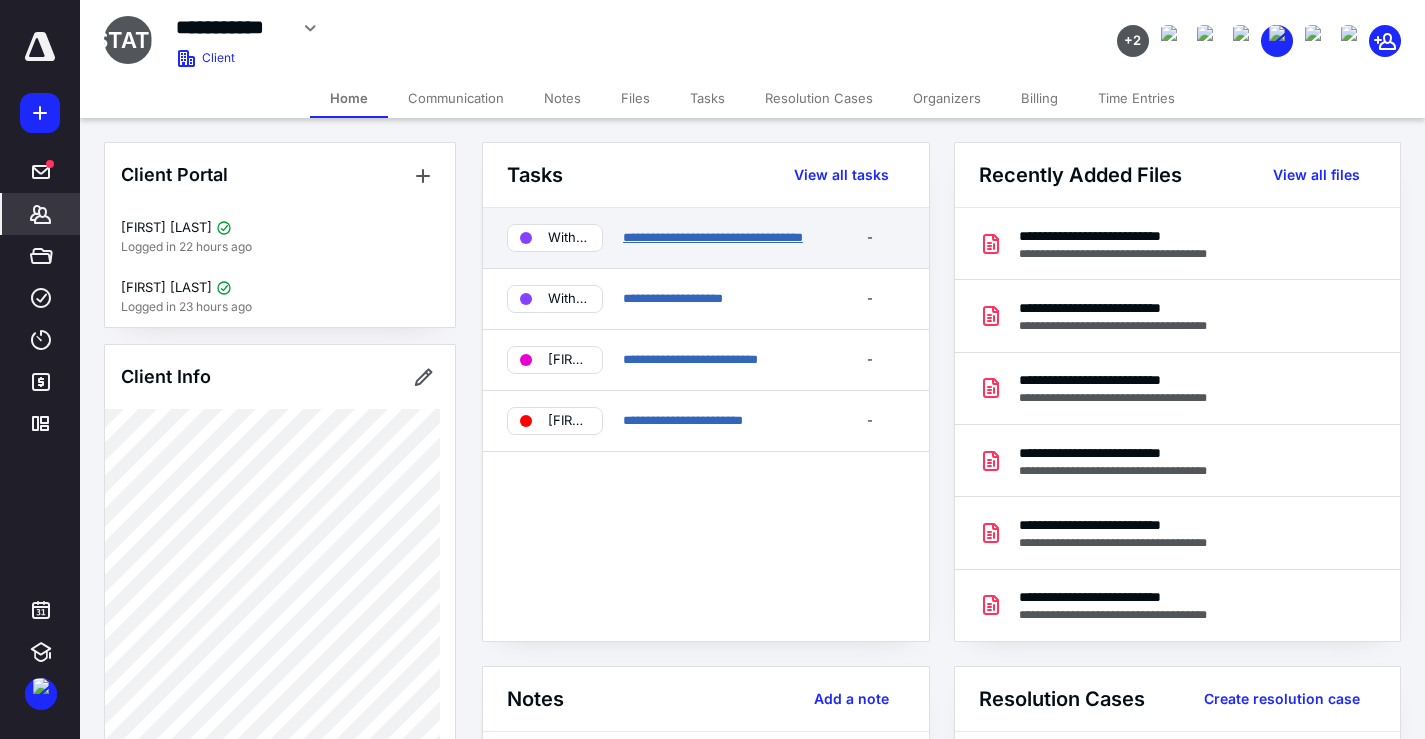 click on "**********" at bounding box center (713, 237) 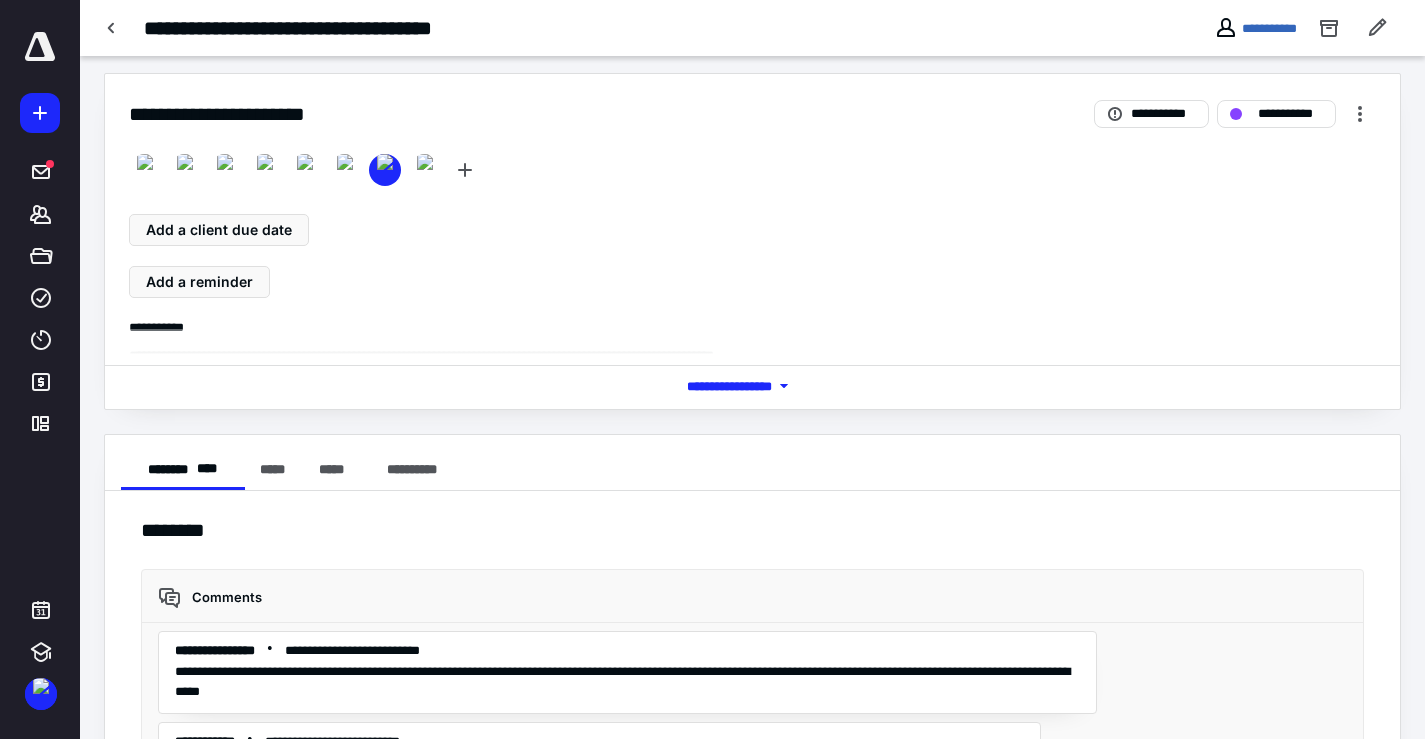scroll, scrollTop: 500, scrollLeft: 0, axis: vertical 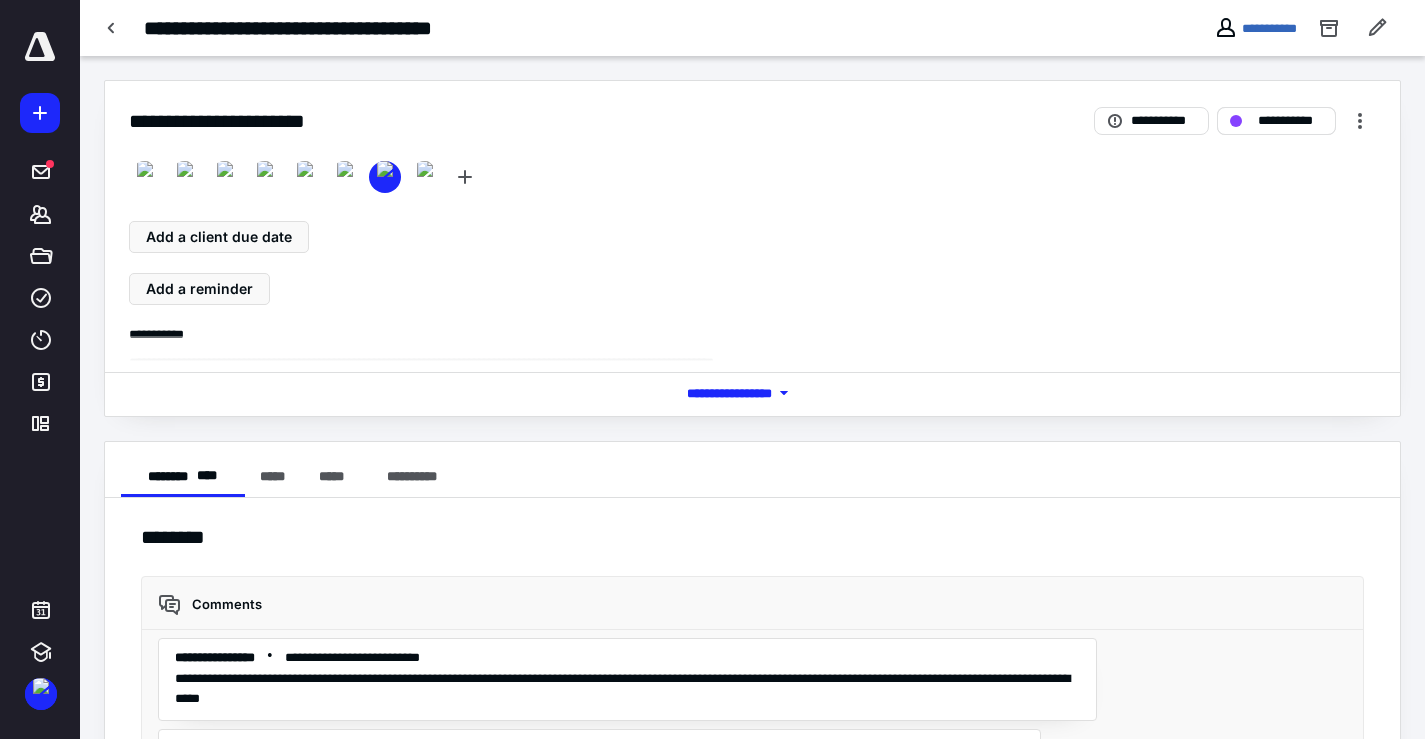 click on "**********" at bounding box center [1290, 121] 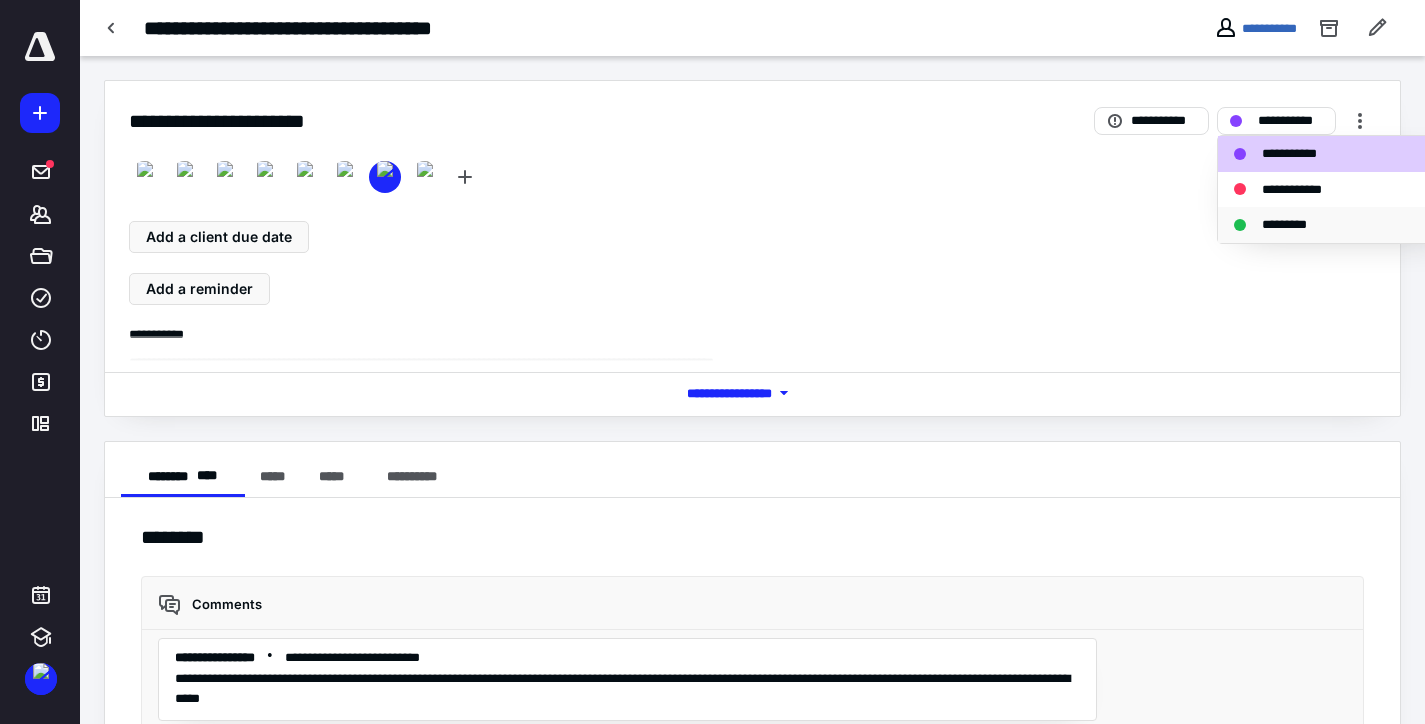 click on "*********" at bounding box center (1295, 225) 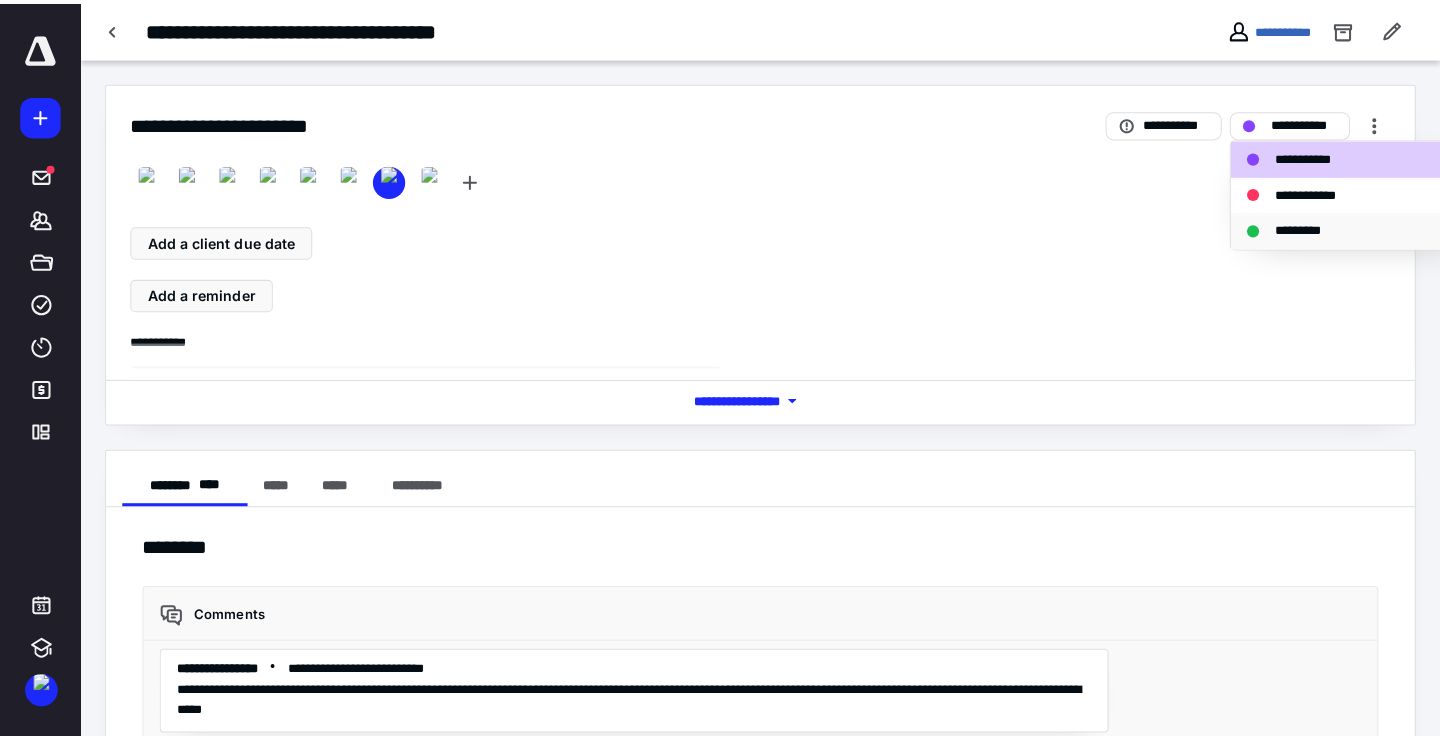 scroll, scrollTop: 724, scrollLeft: 0, axis: vertical 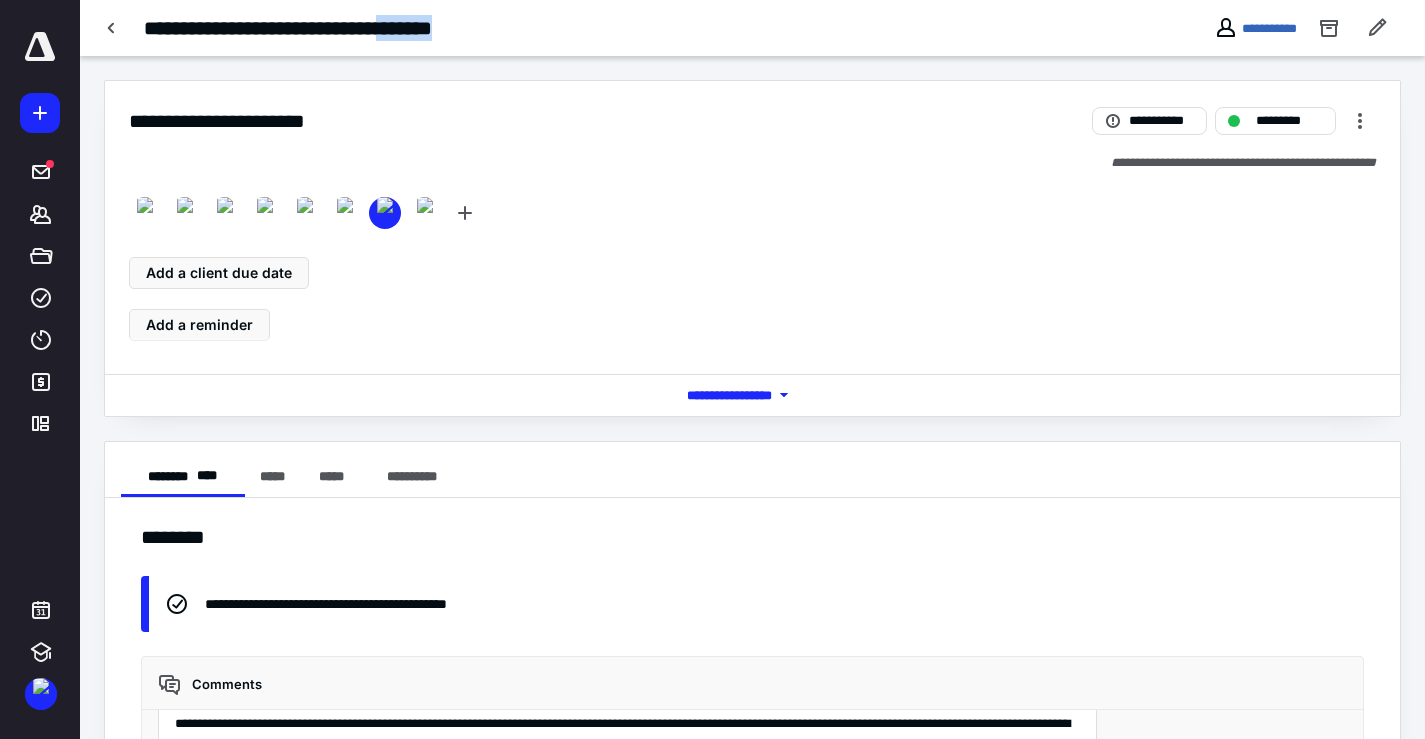 drag, startPoint x: 448, startPoint y: 26, endPoint x: 537, endPoint y: 40, distance: 90.0944 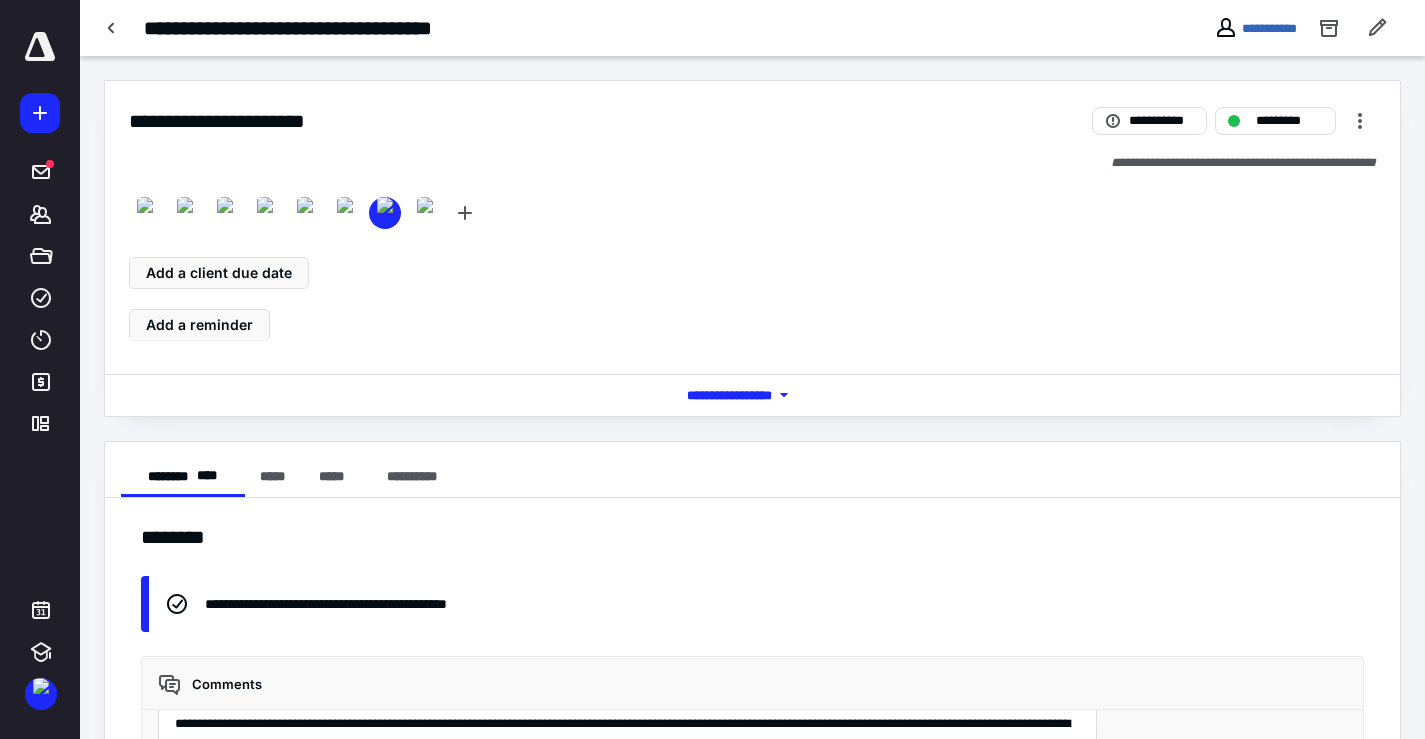 click 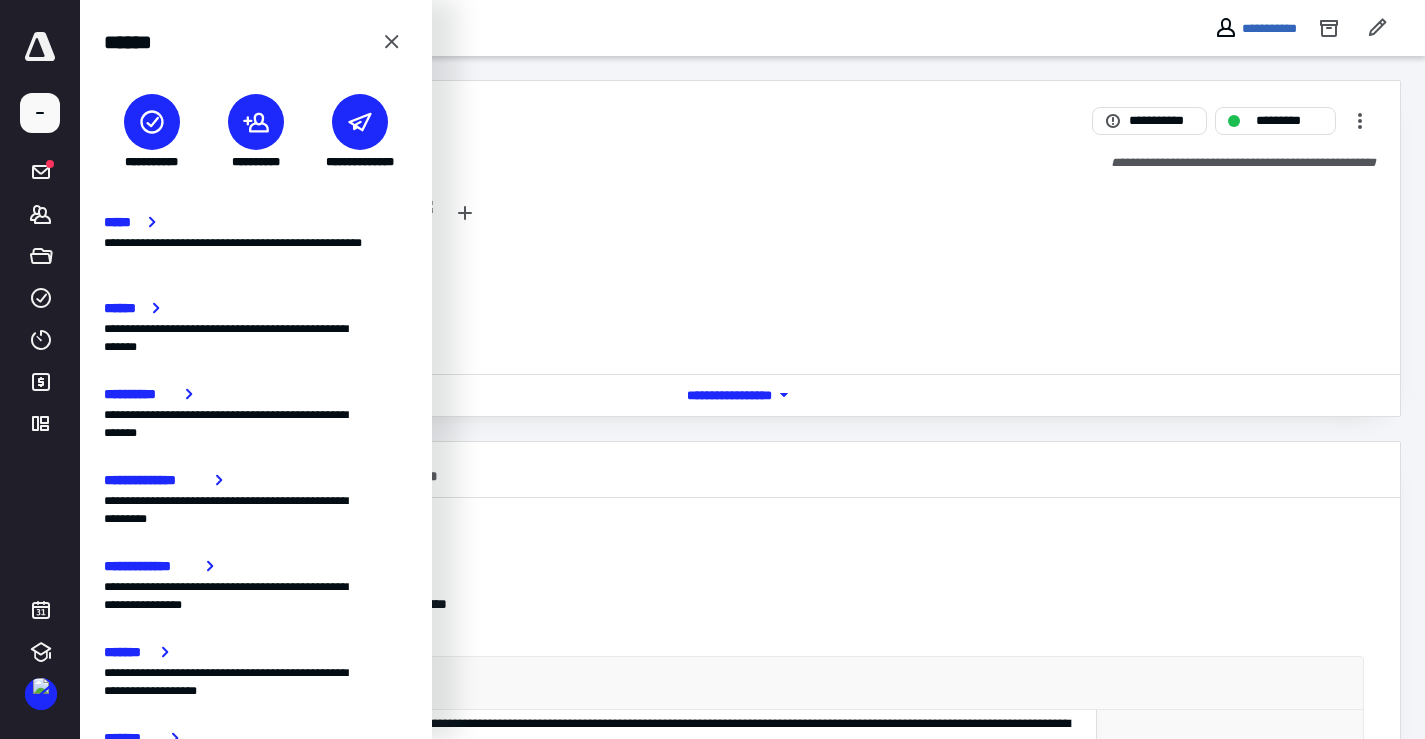click 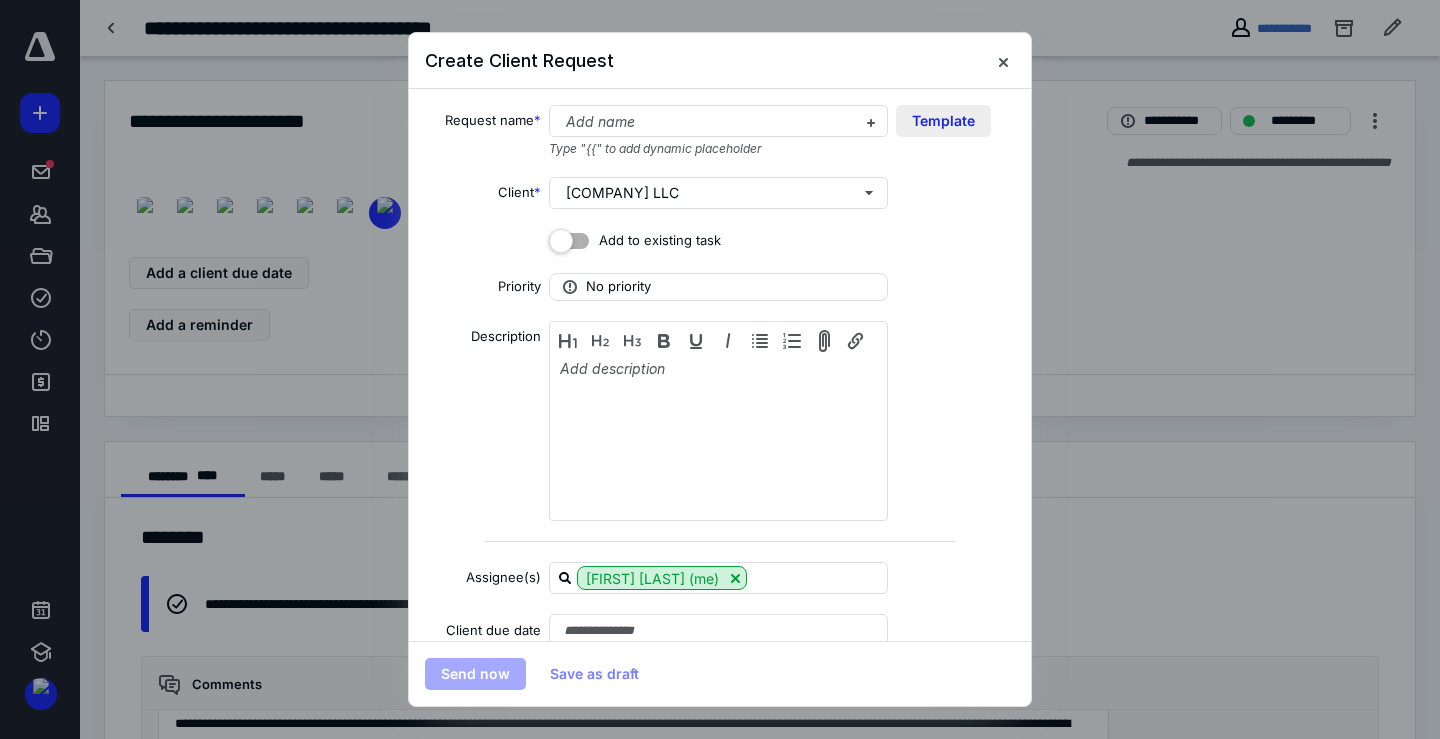 click on "Template" at bounding box center [943, 121] 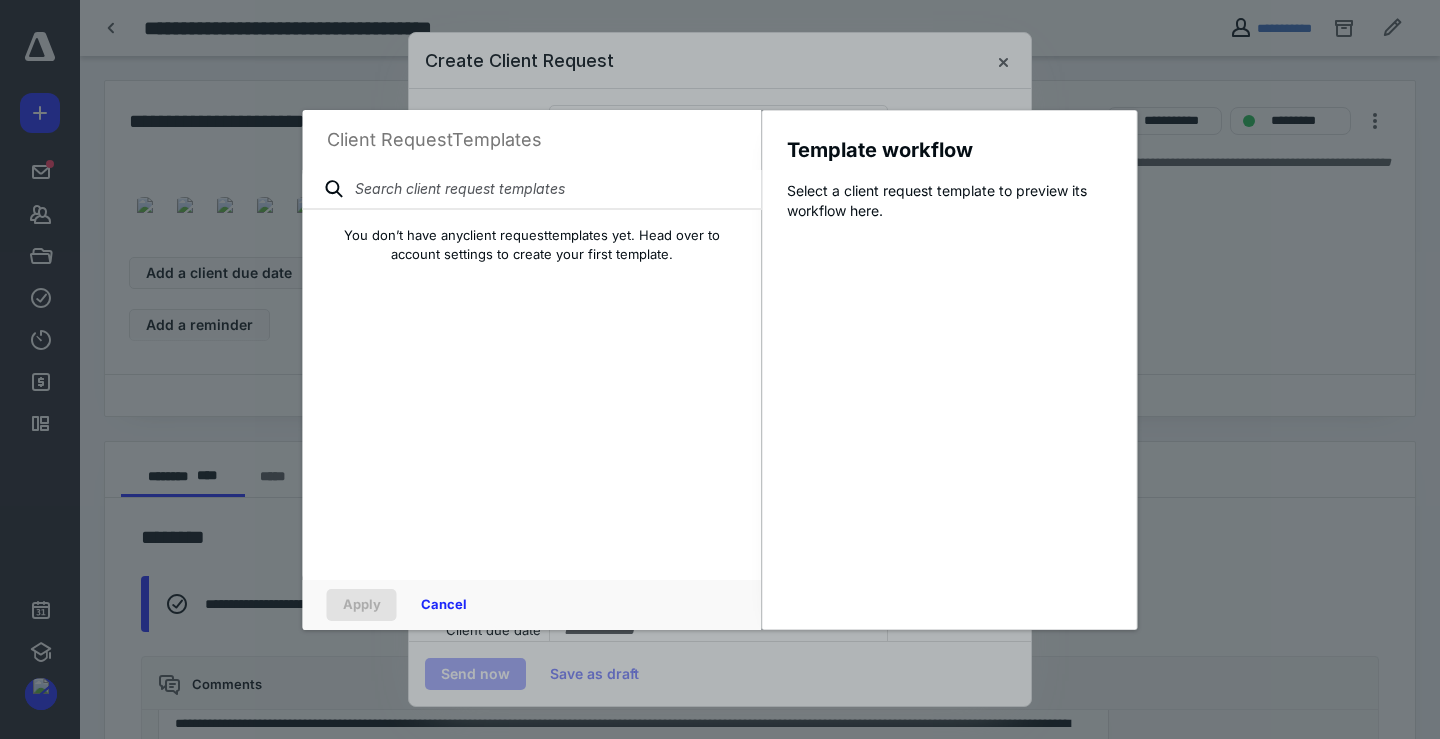 click at bounding box center [532, 190] 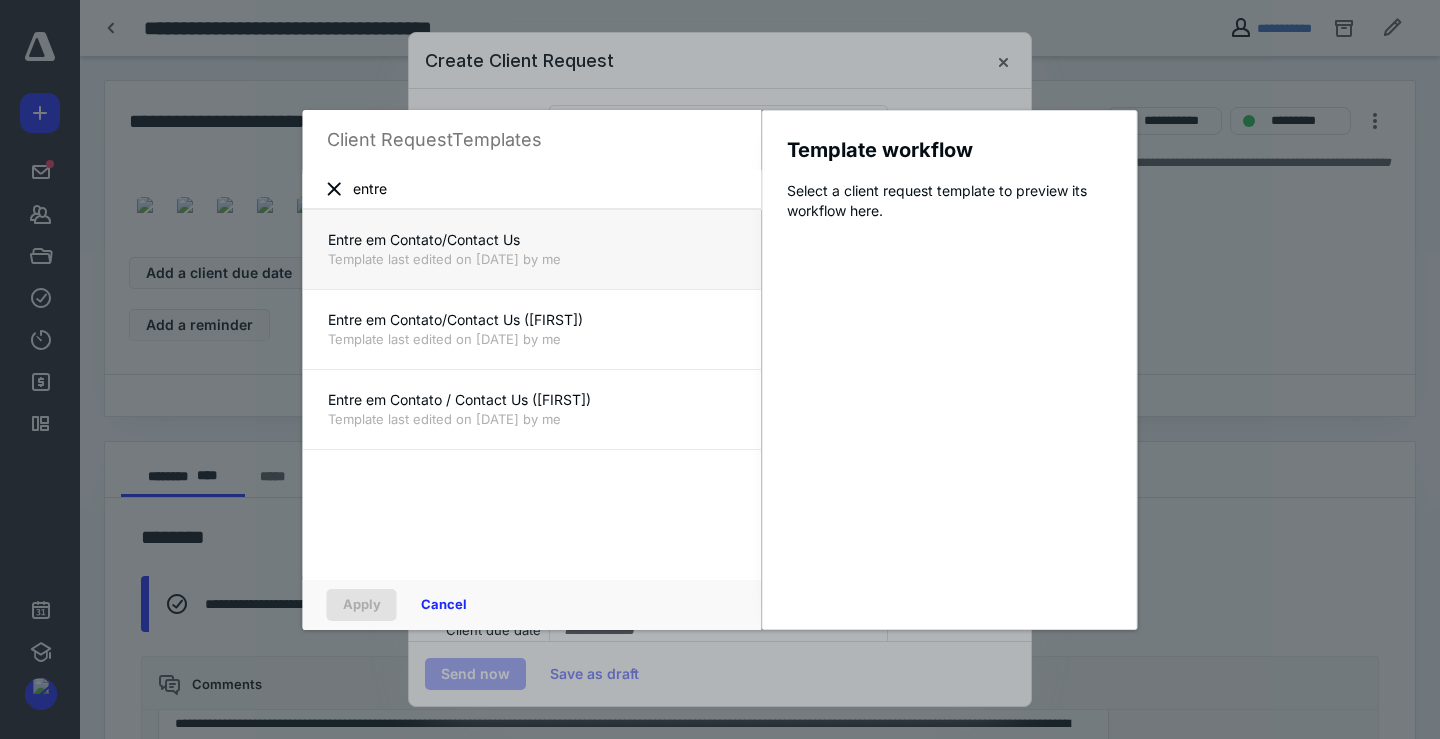 type on "entre" 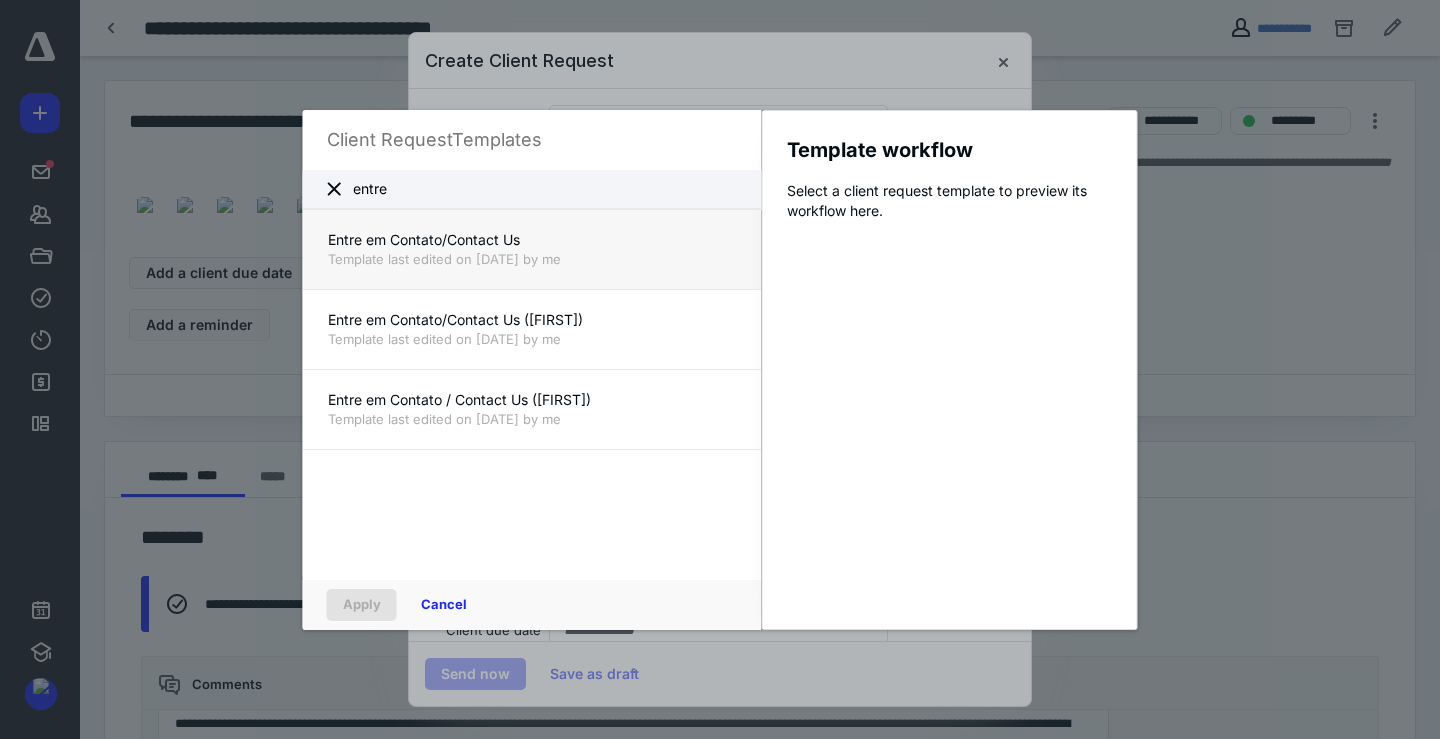 click on "Entre em Contato/Contact Us" at bounding box center (532, 240) 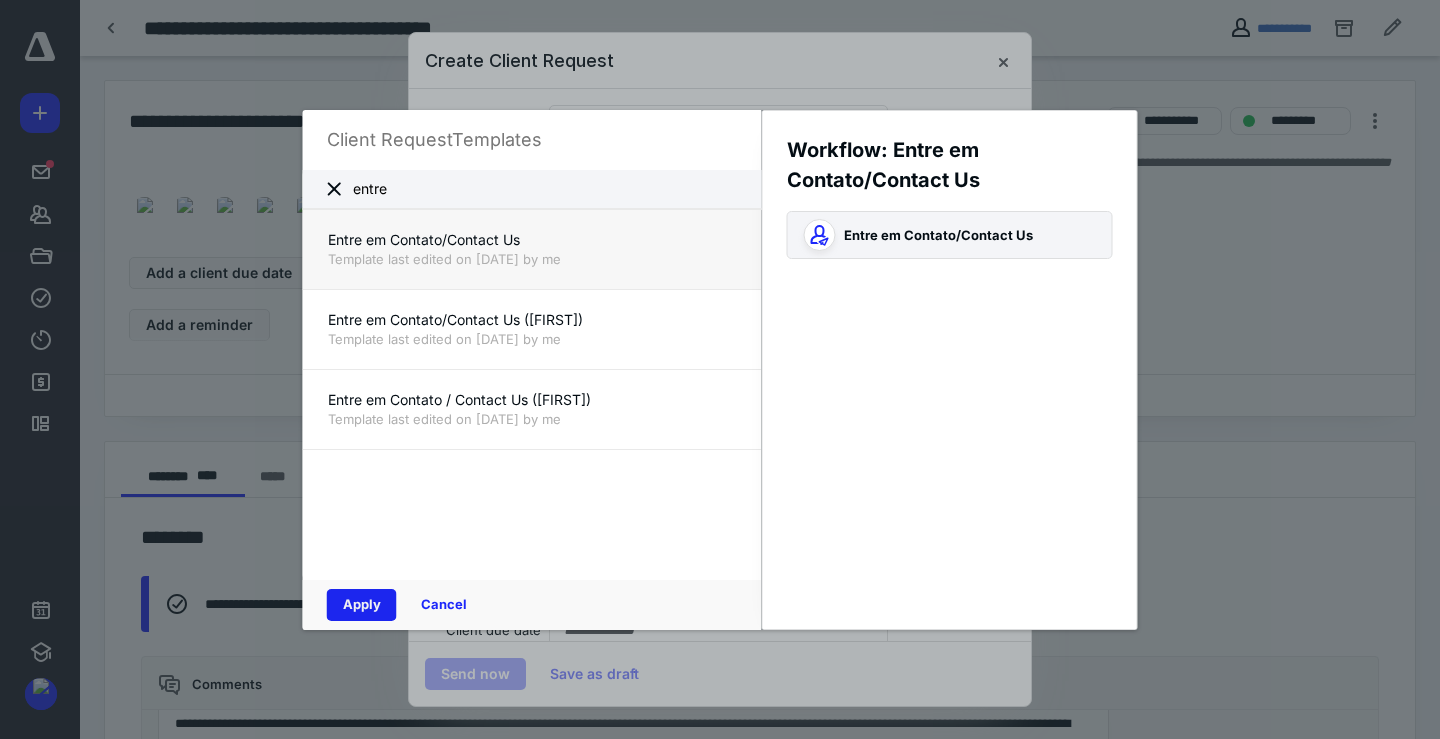 click on "Apply" at bounding box center (362, 605) 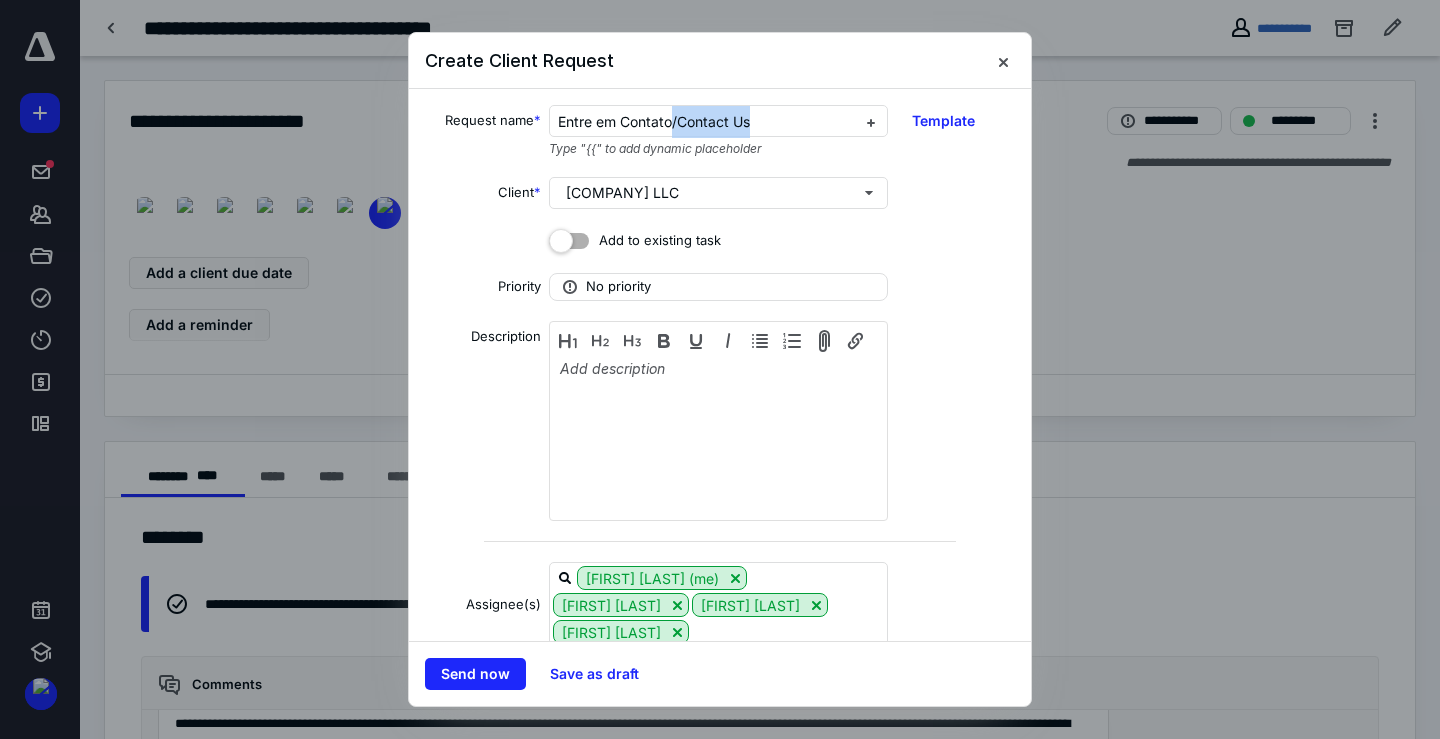 drag, startPoint x: 670, startPoint y: 117, endPoint x: 804, endPoint y: 140, distance: 135.95955 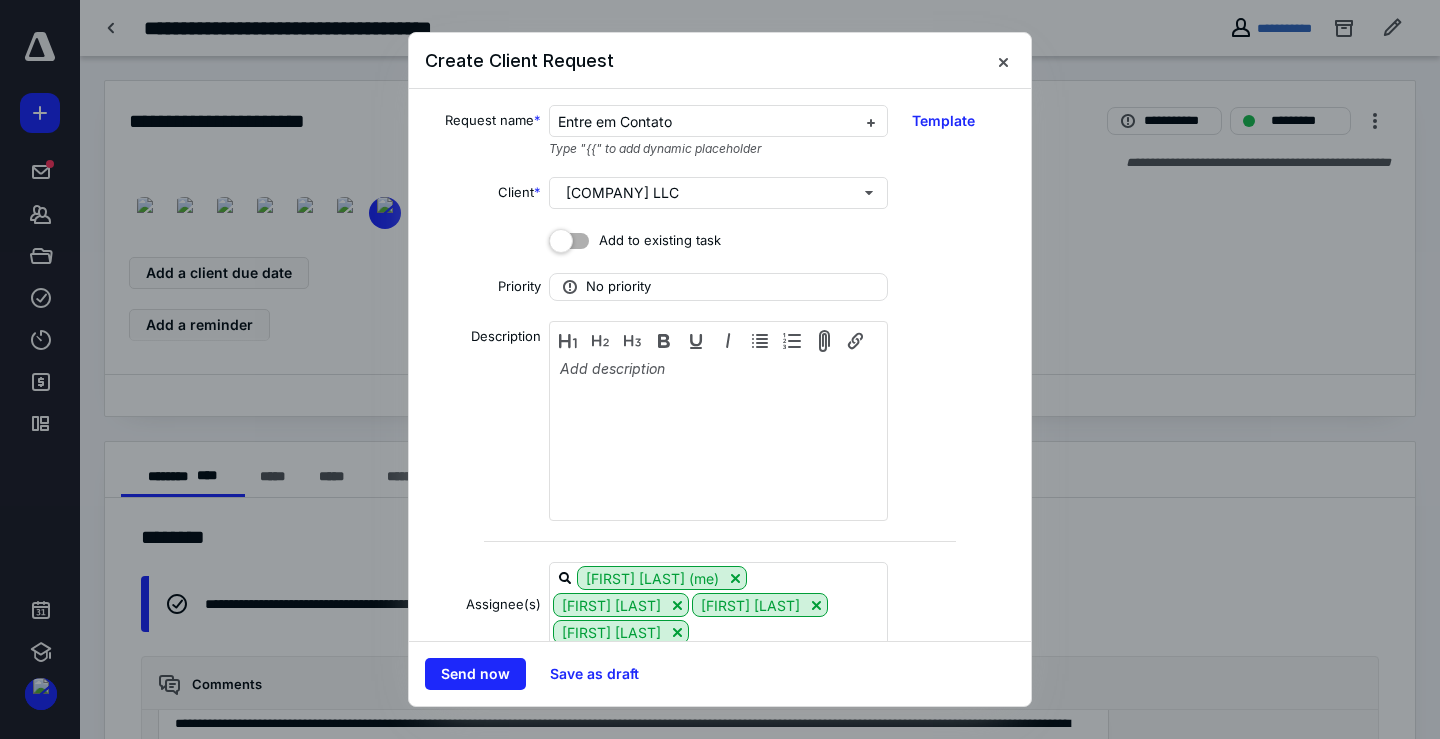 type 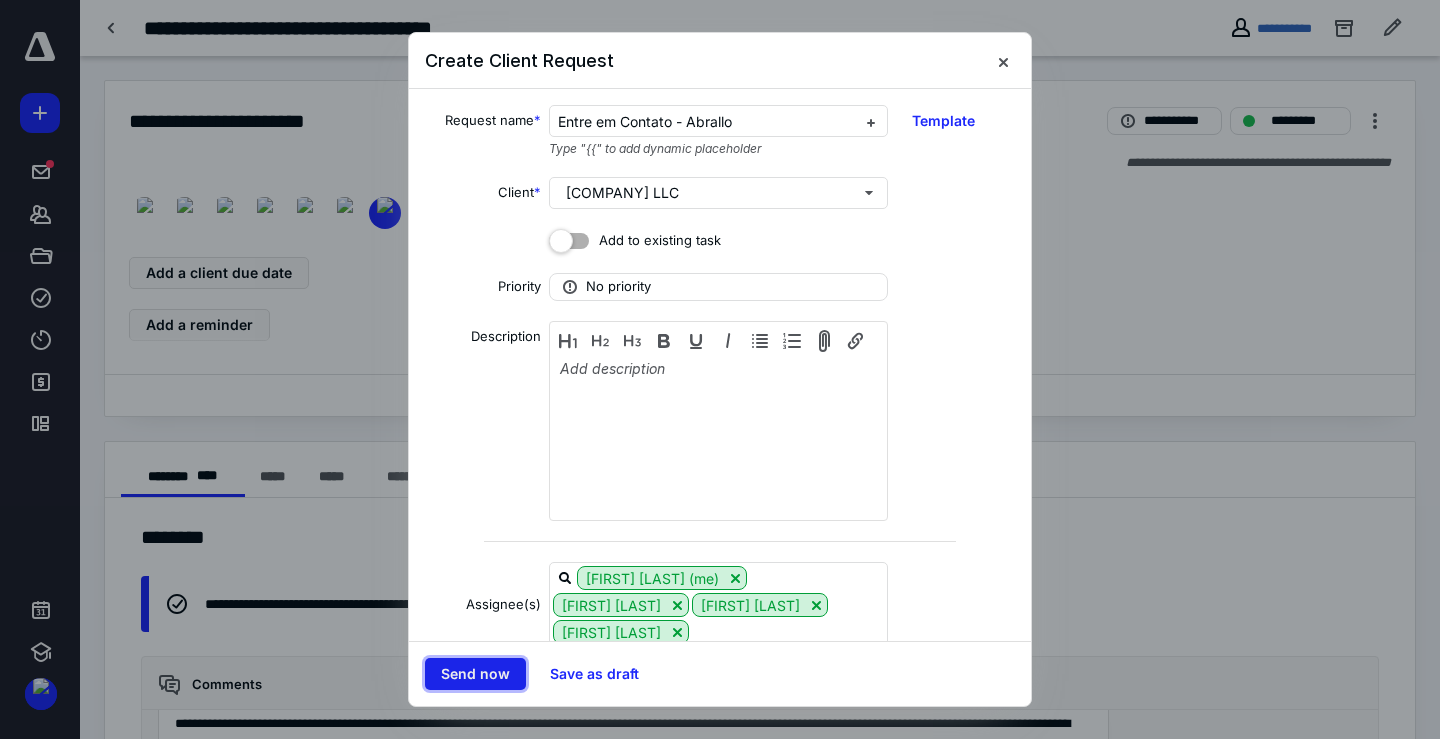 click on "Send now" at bounding box center (475, 674) 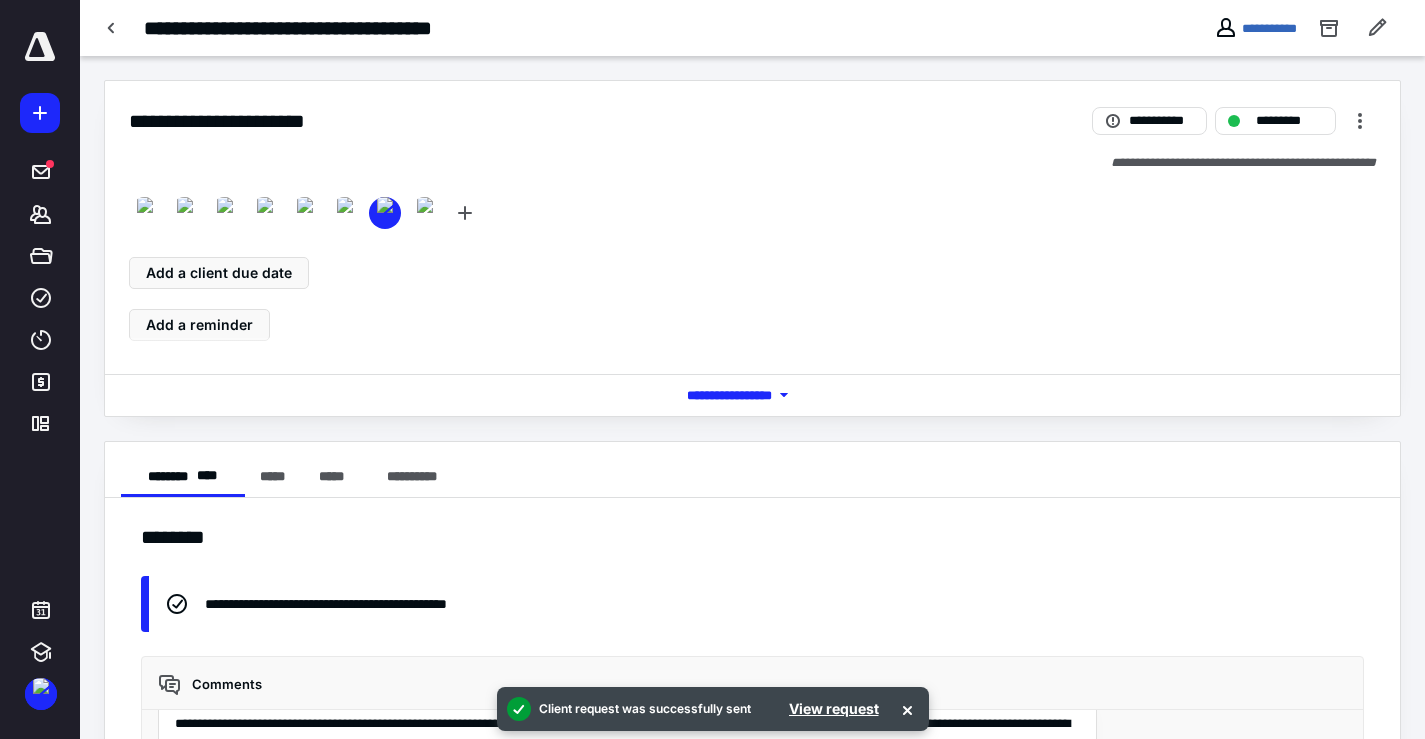 click on "**********" at bounding box center [1255, 28] 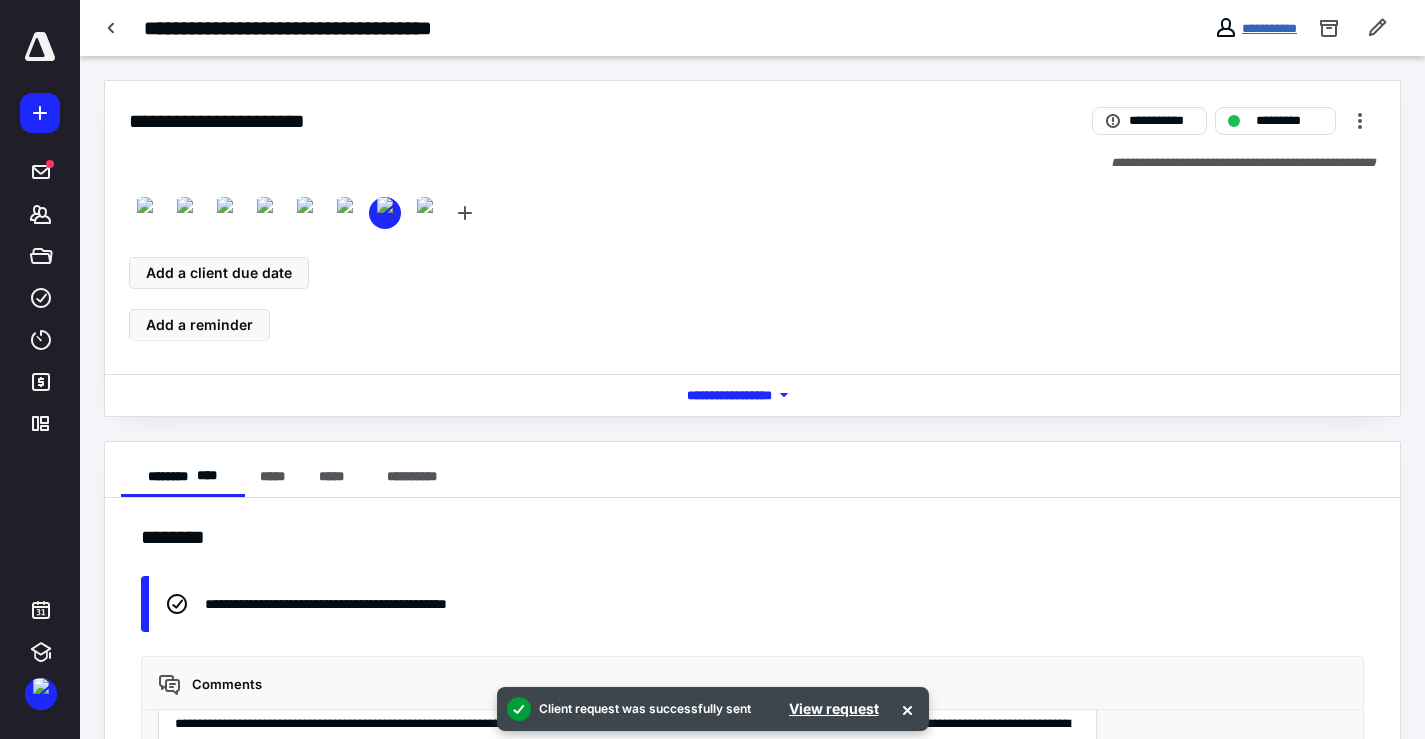 click on "**********" at bounding box center (1269, 28) 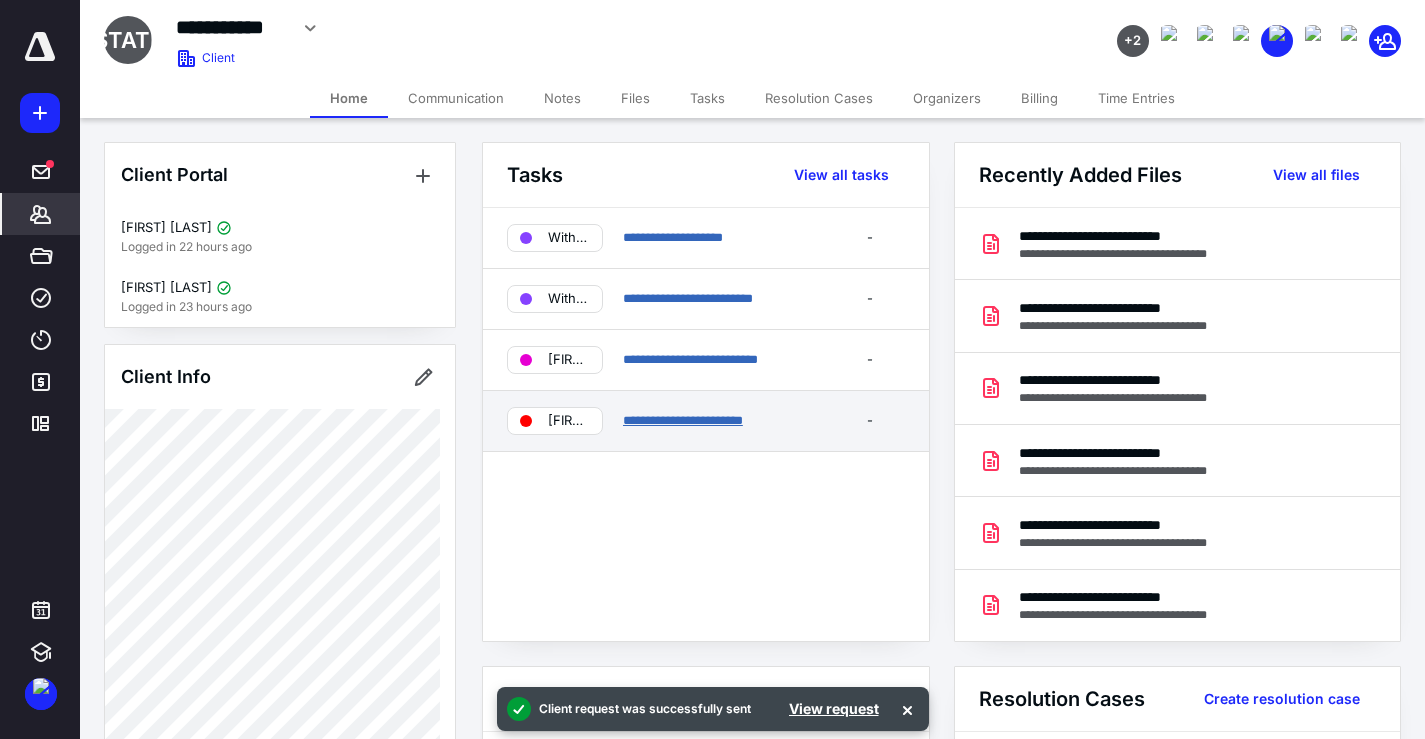 click on "**********" at bounding box center (683, 420) 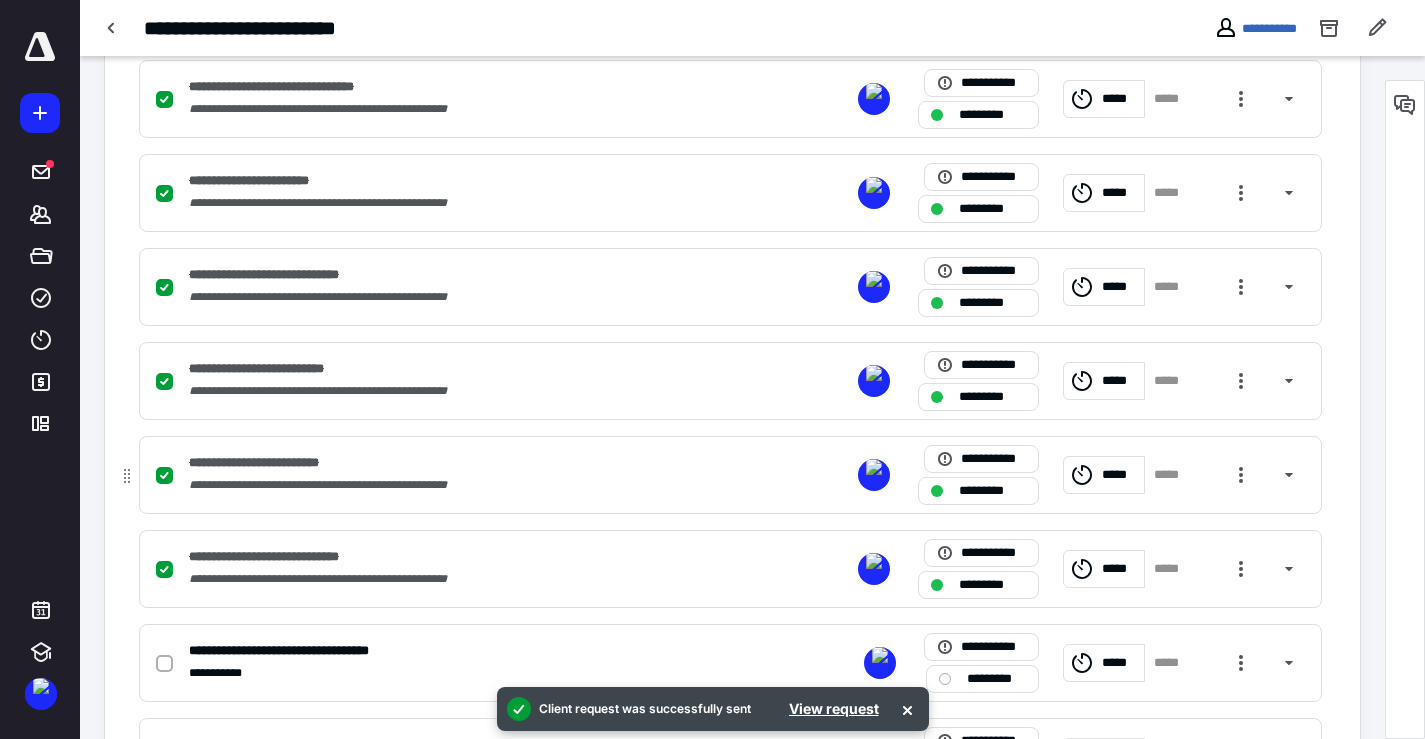 scroll, scrollTop: 1100, scrollLeft: 0, axis: vertical 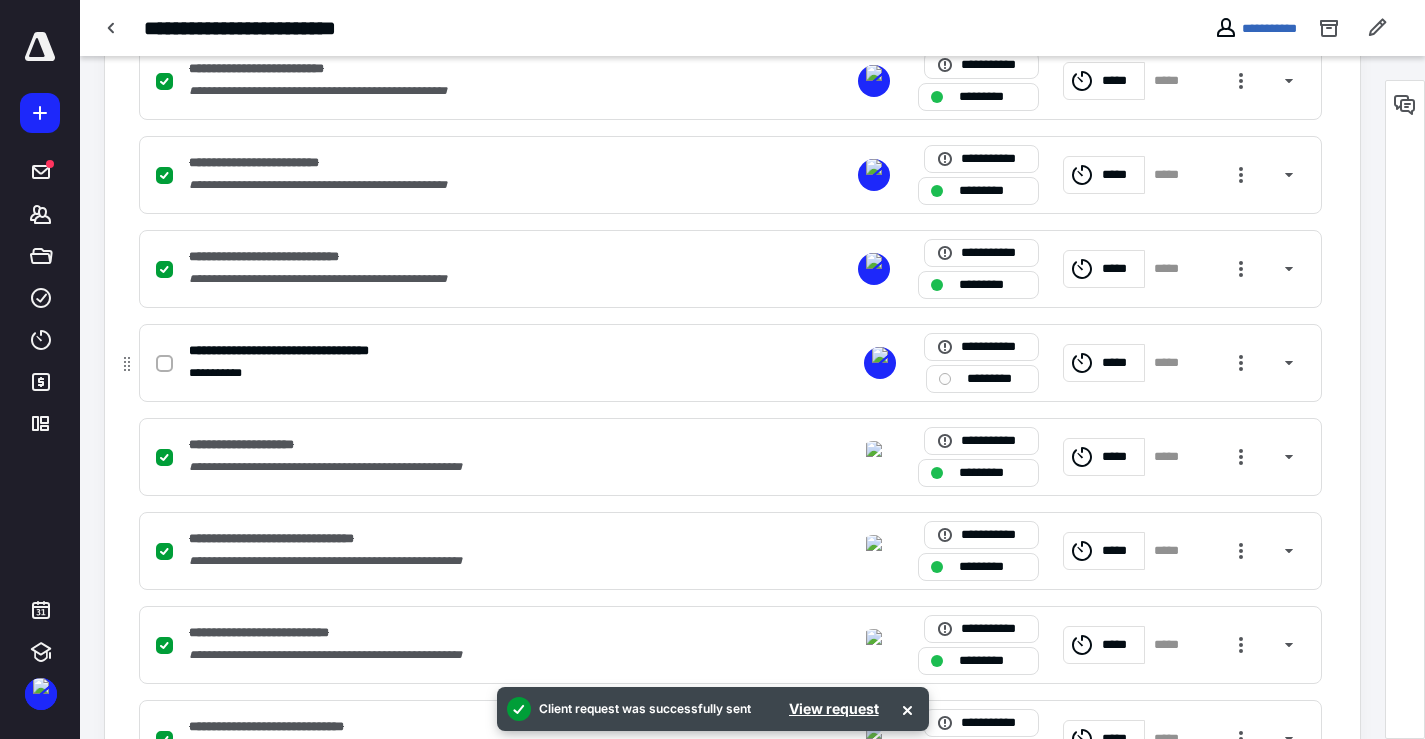 click at bounding box center [164, 364] 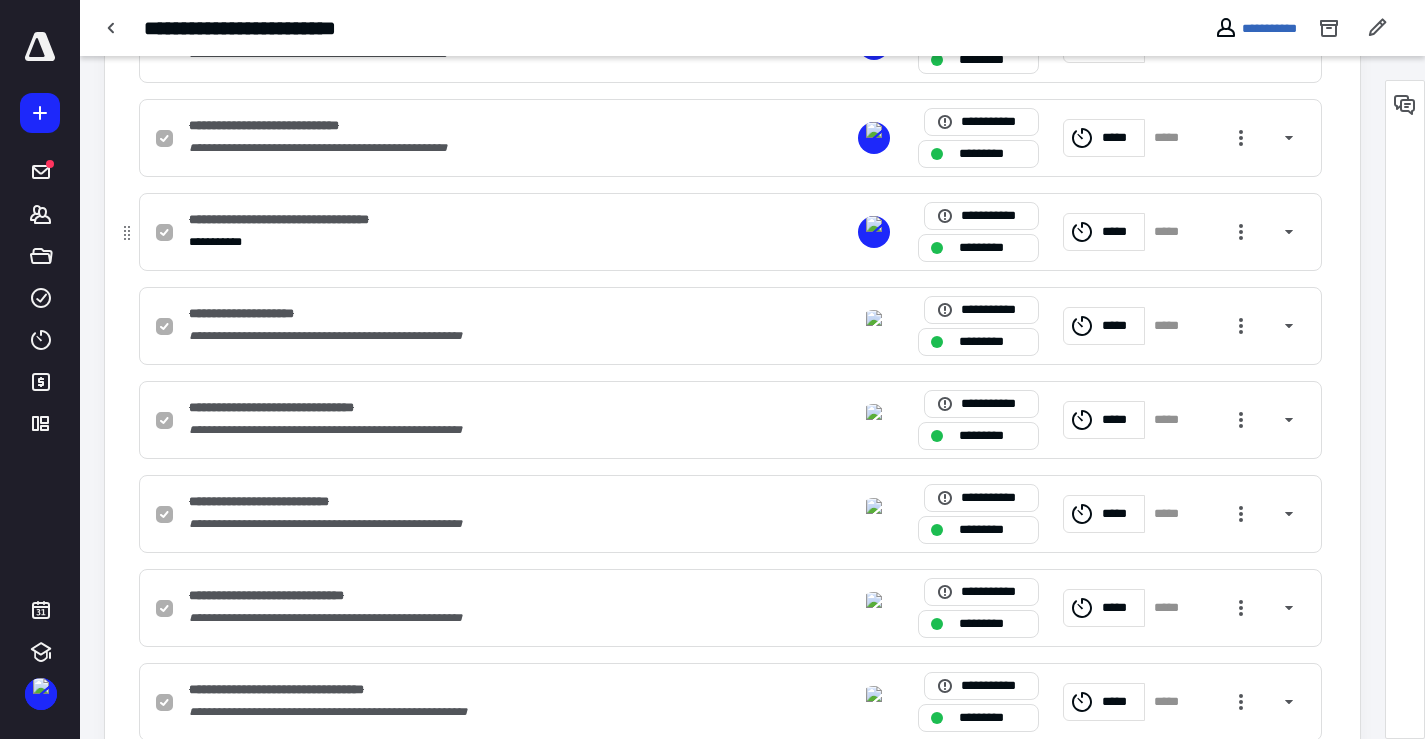 scroll, scrollTop: 1376, scrollLeft: 0, axis: vertical 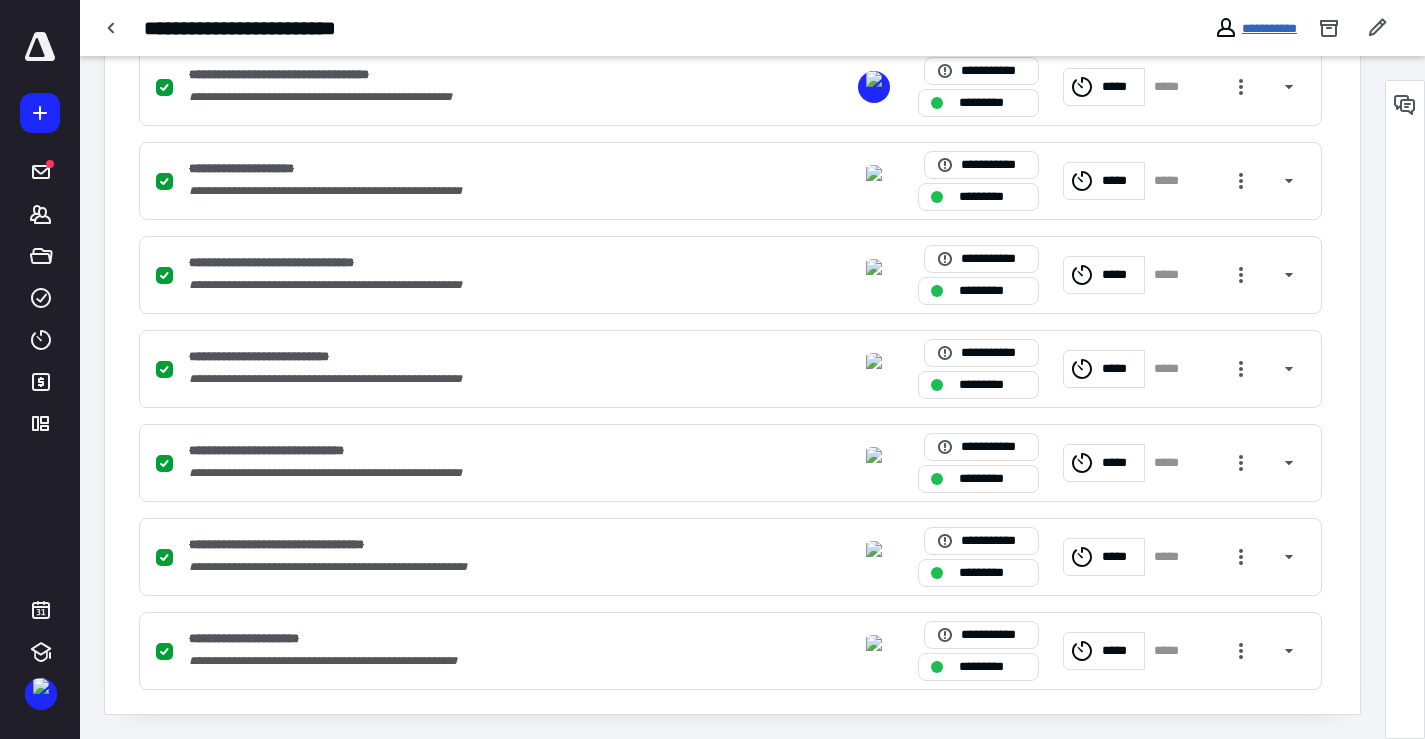 click on "**********" at bounding box center (1269, 28) 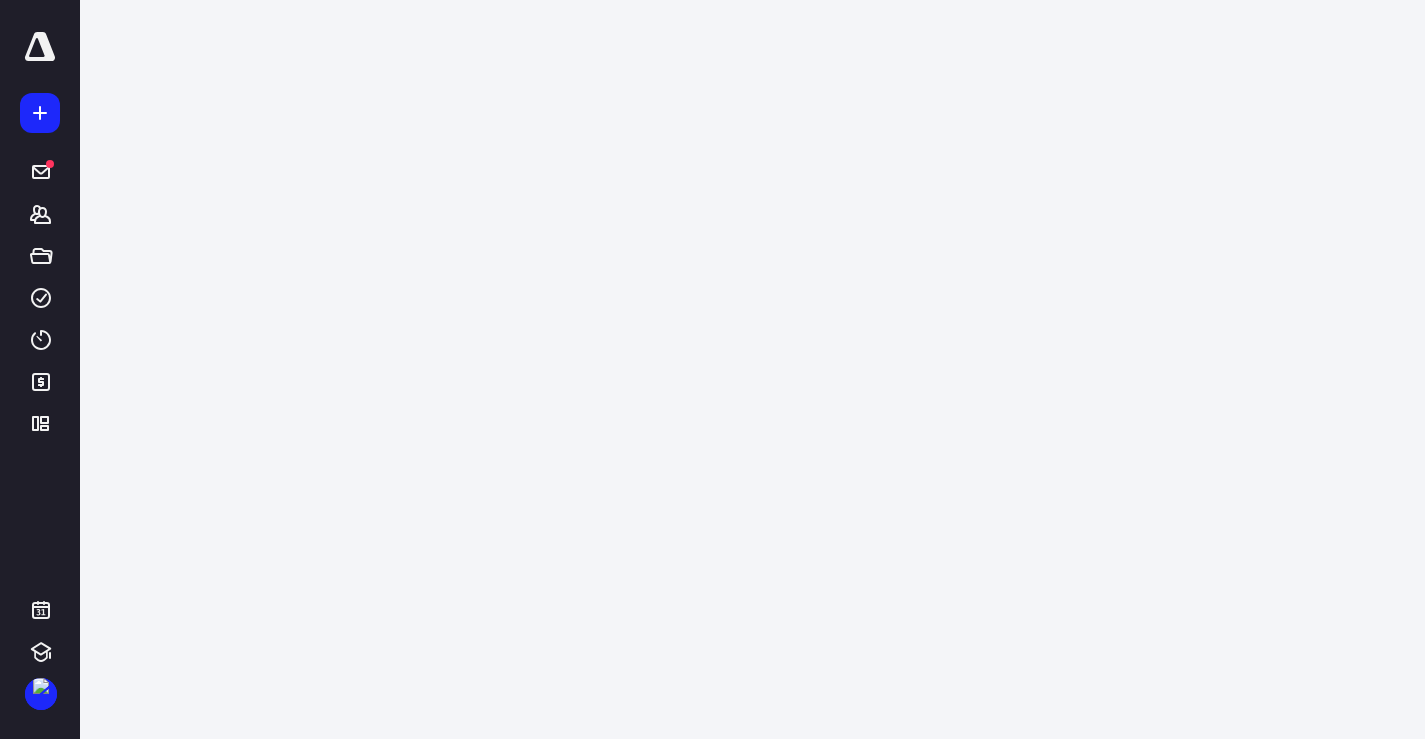 scroll, scrollTop: 0, scrollLeft: 0, axis: both 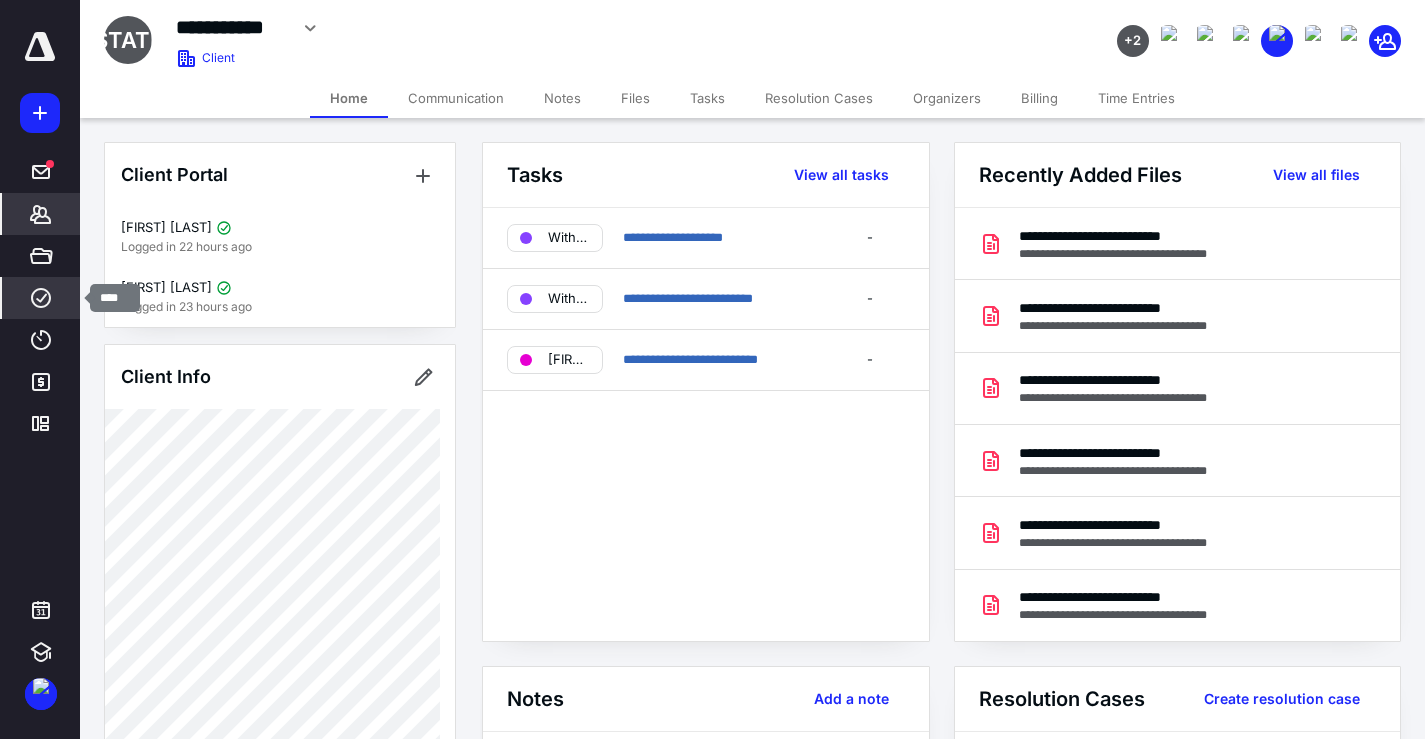 click 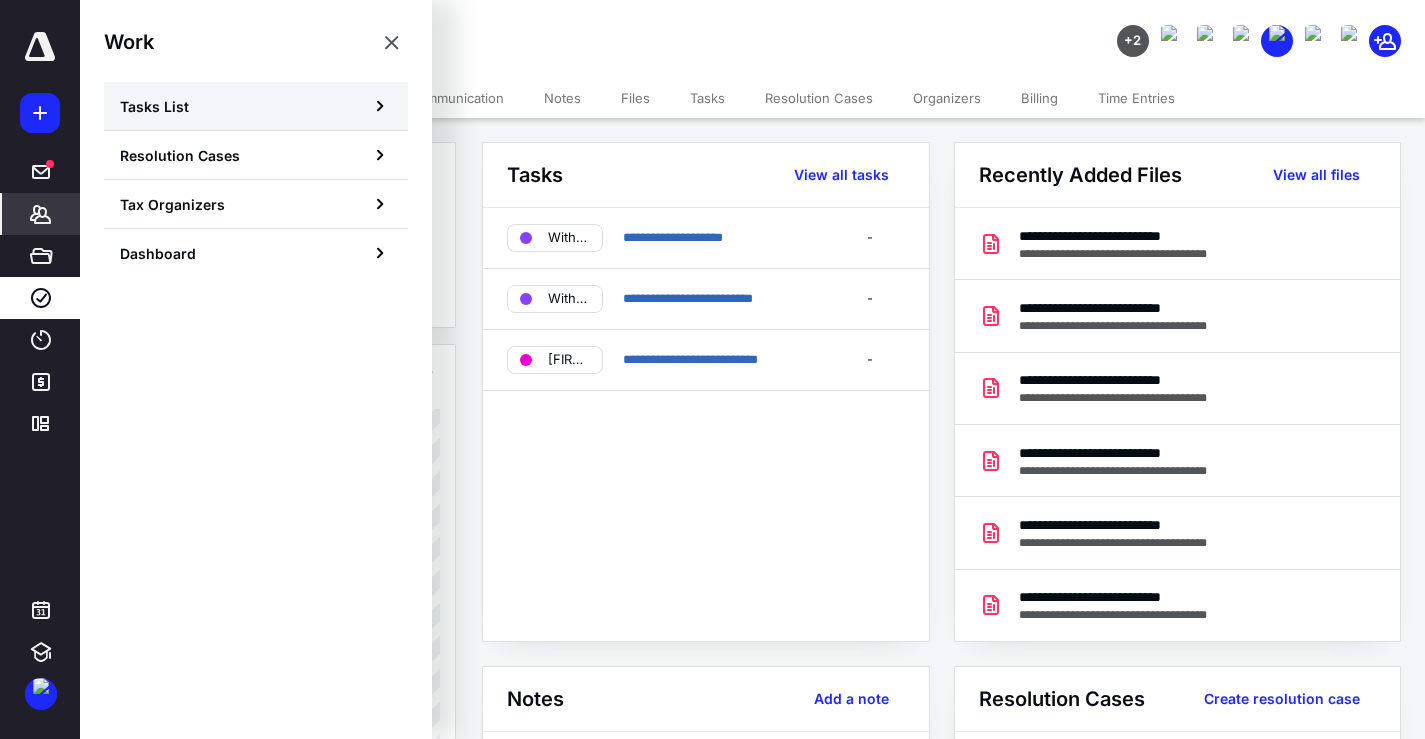 click on "Tasks List" at bounding box center [154, 106] 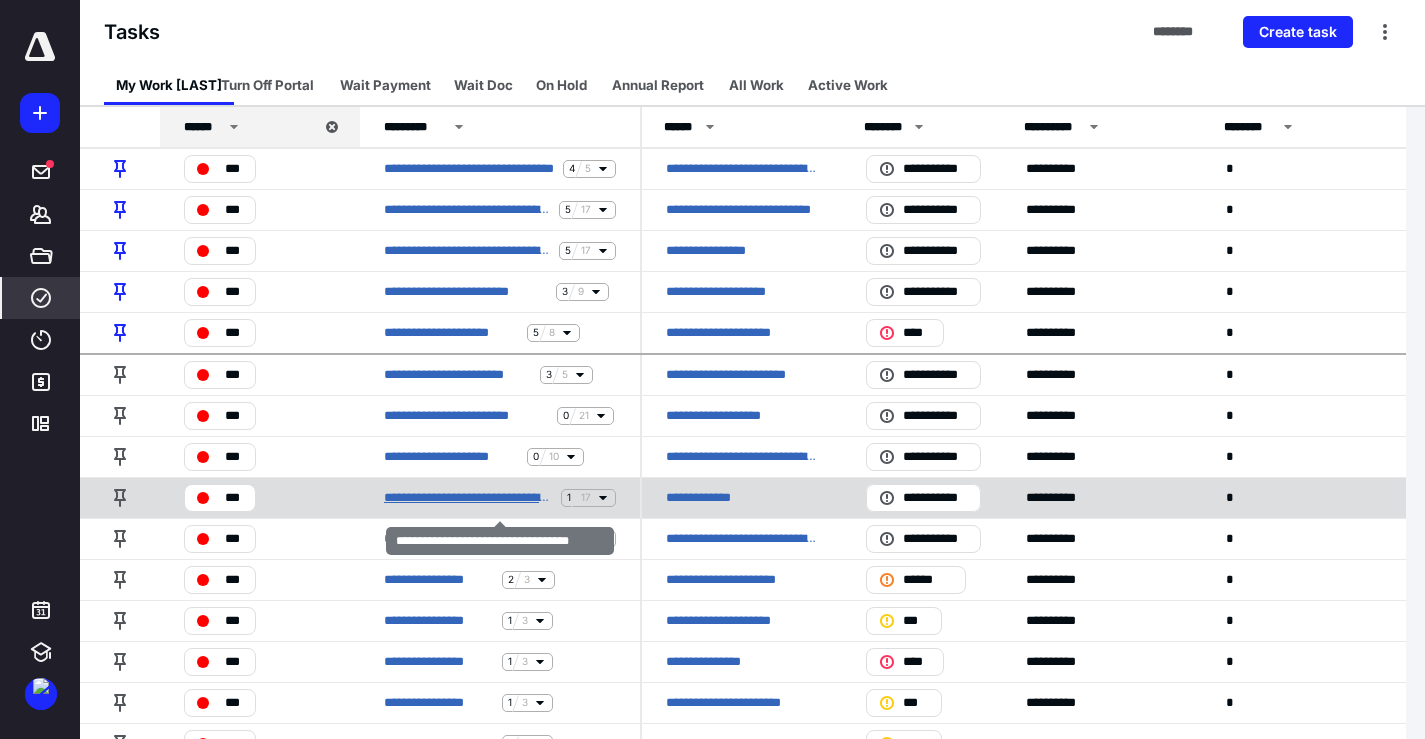 click on "**********" at bounding box center (468, 498) 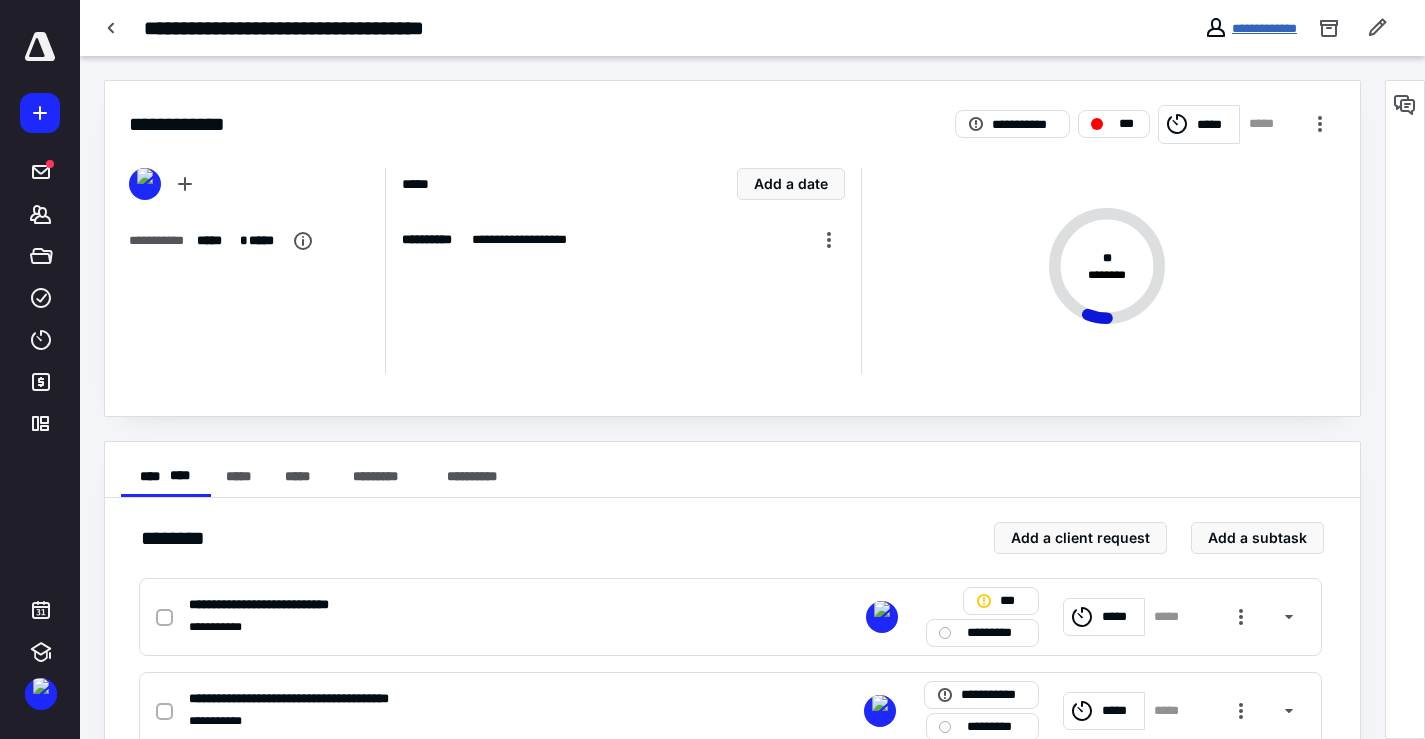 click on "**********" at bounding box center (1264, 28) 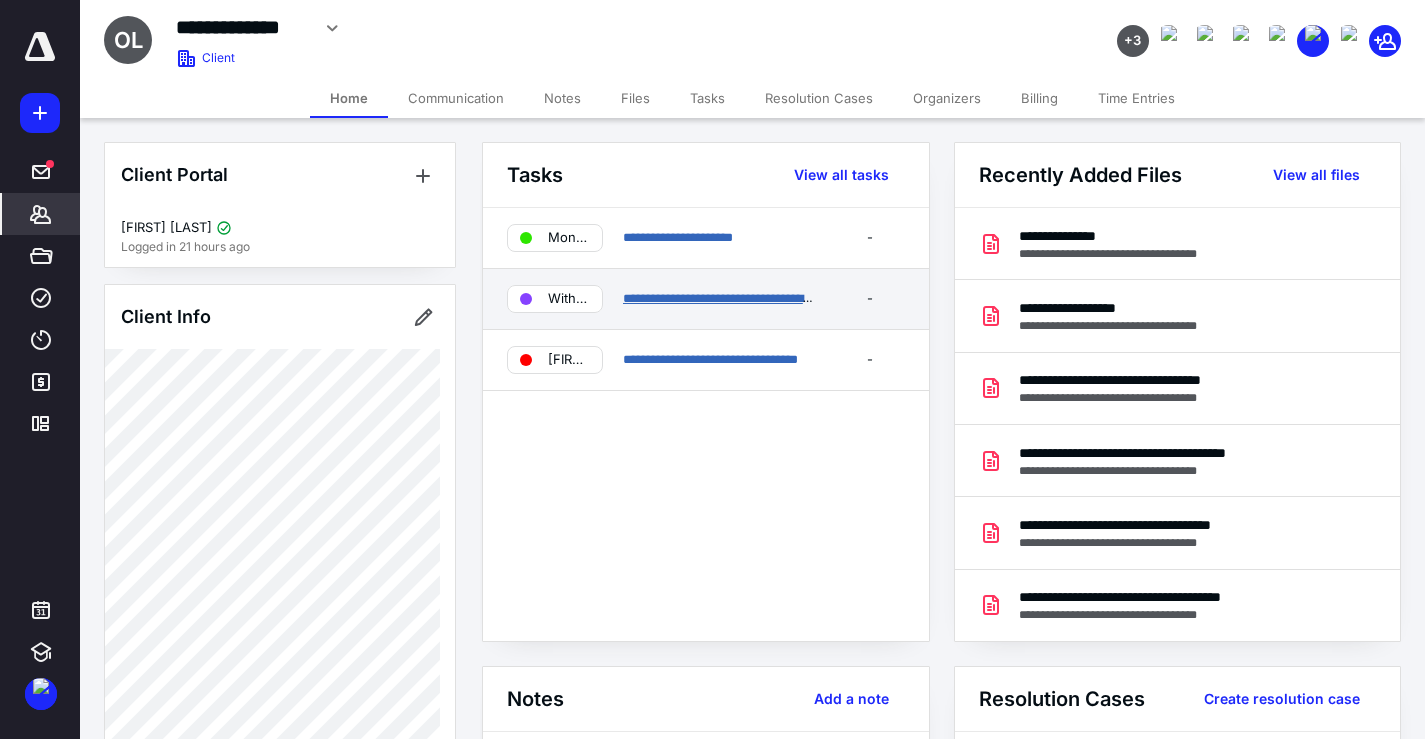 click on "**********" at bounding box center (720, 298) 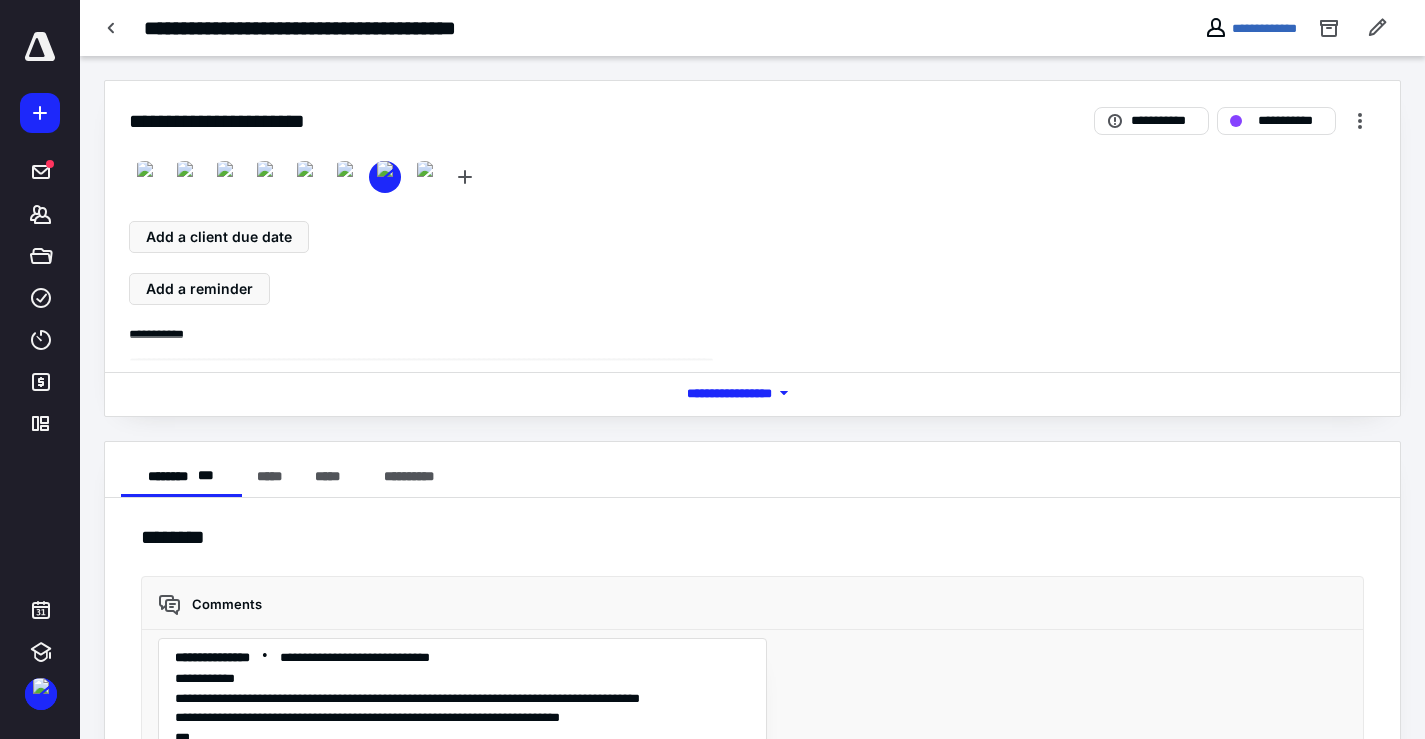 scroll, scrollTop: 128, scrollLeft: 0, axis: vertical 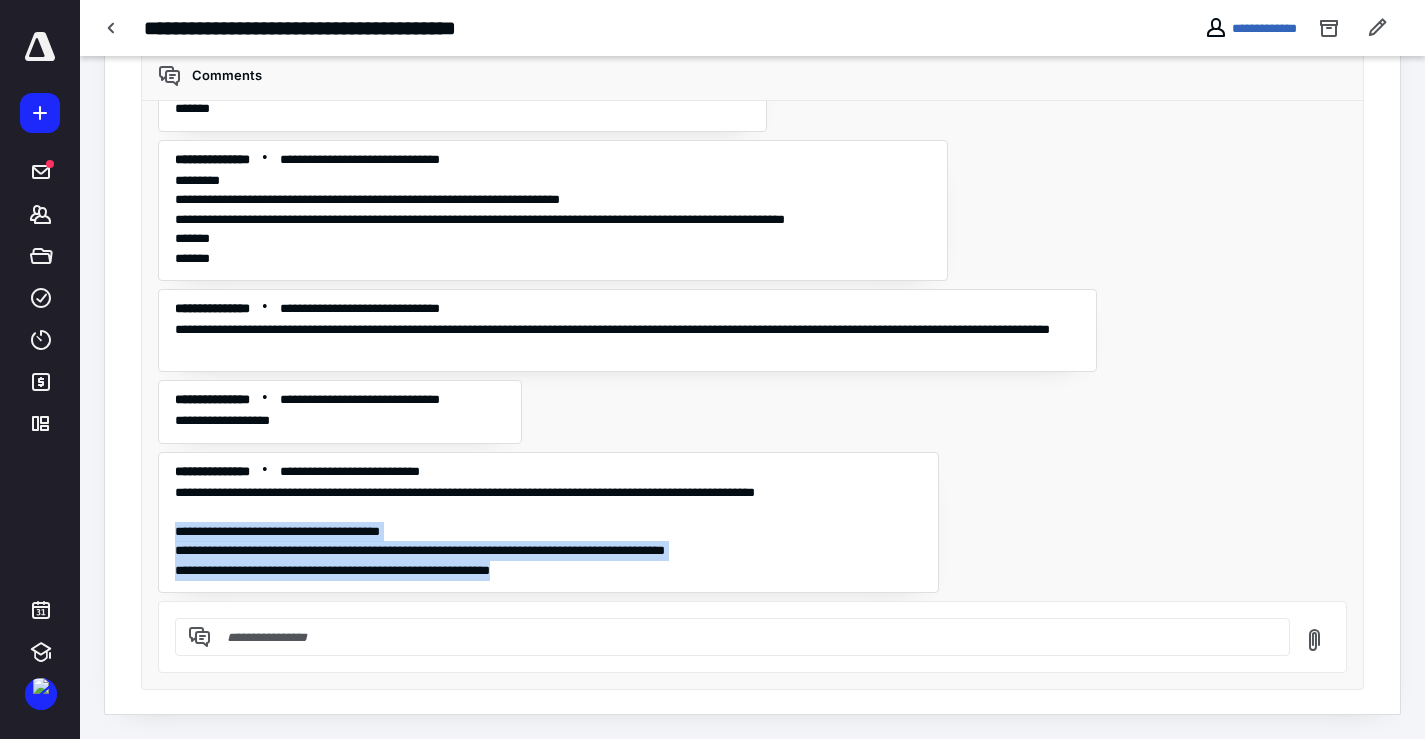 drag, startPoint x: 175, startPoint y: 533, endPoint x: 657, endPoint y: 610, distance: 488.11166 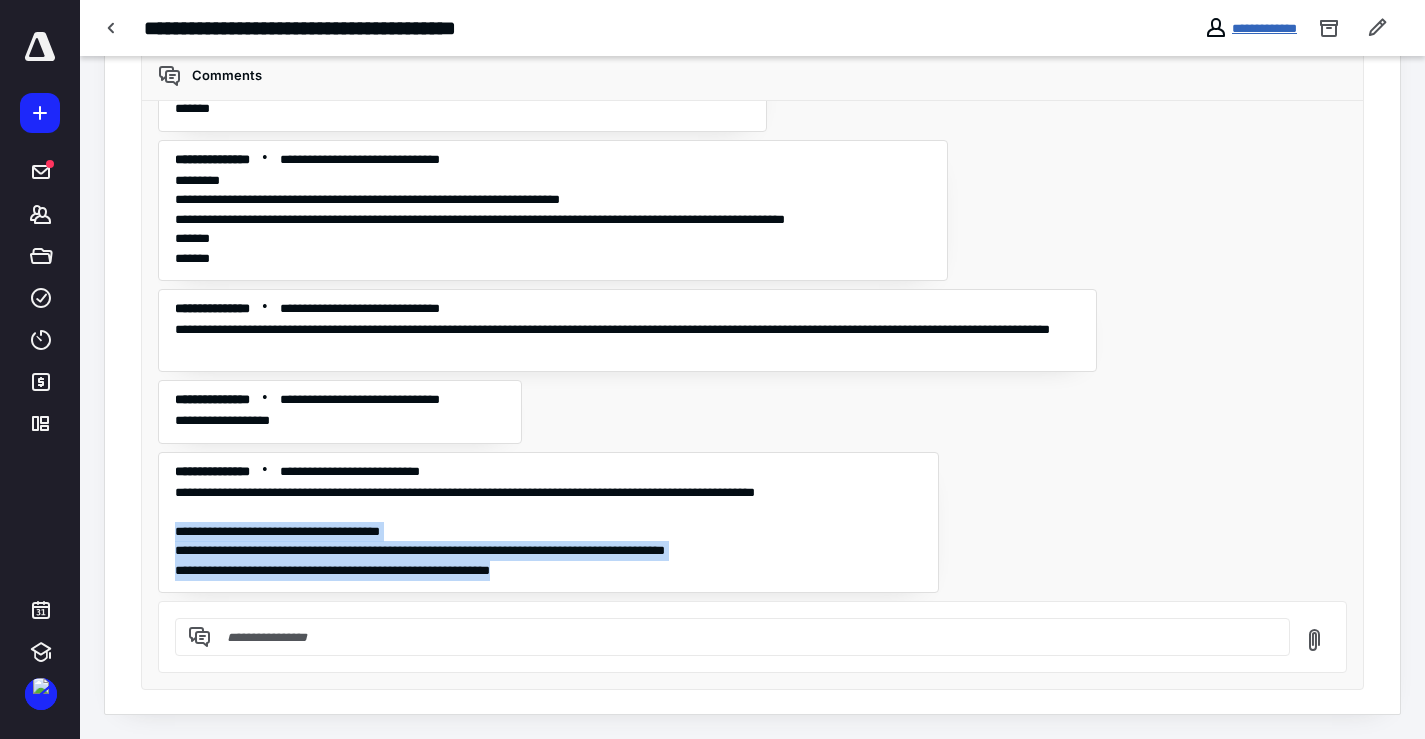 click on "**********" at bounding box center [1264, 28] 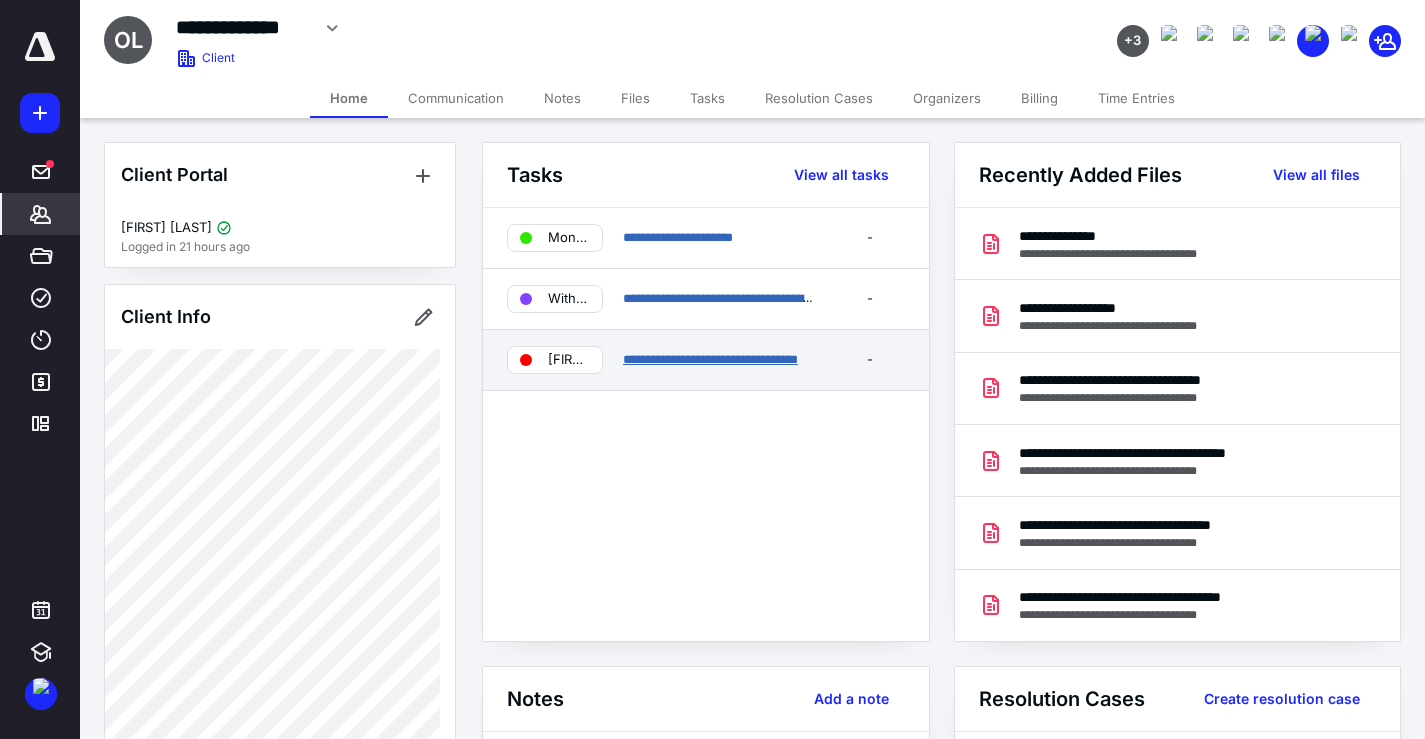 click on "**********" at bounding box center (710, 359) 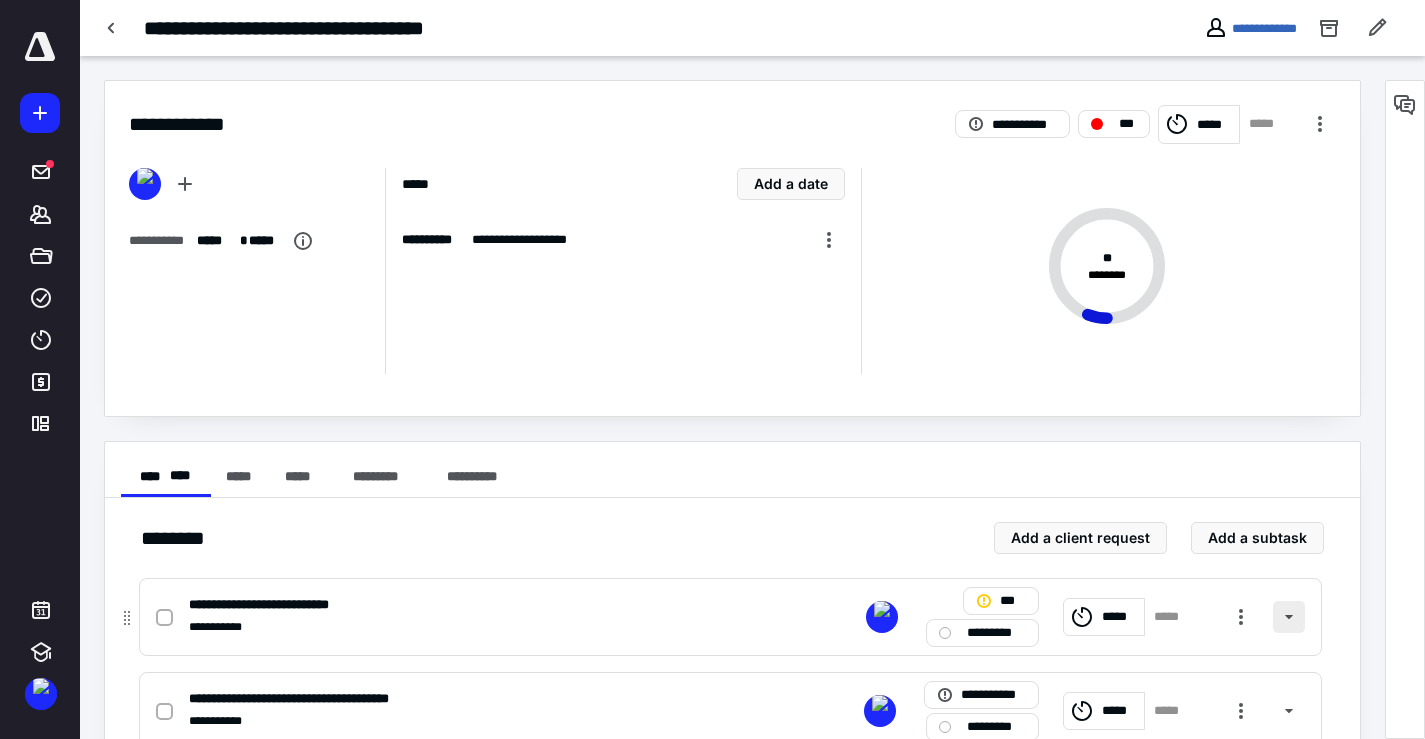 click at bounding box center [1289, 617] 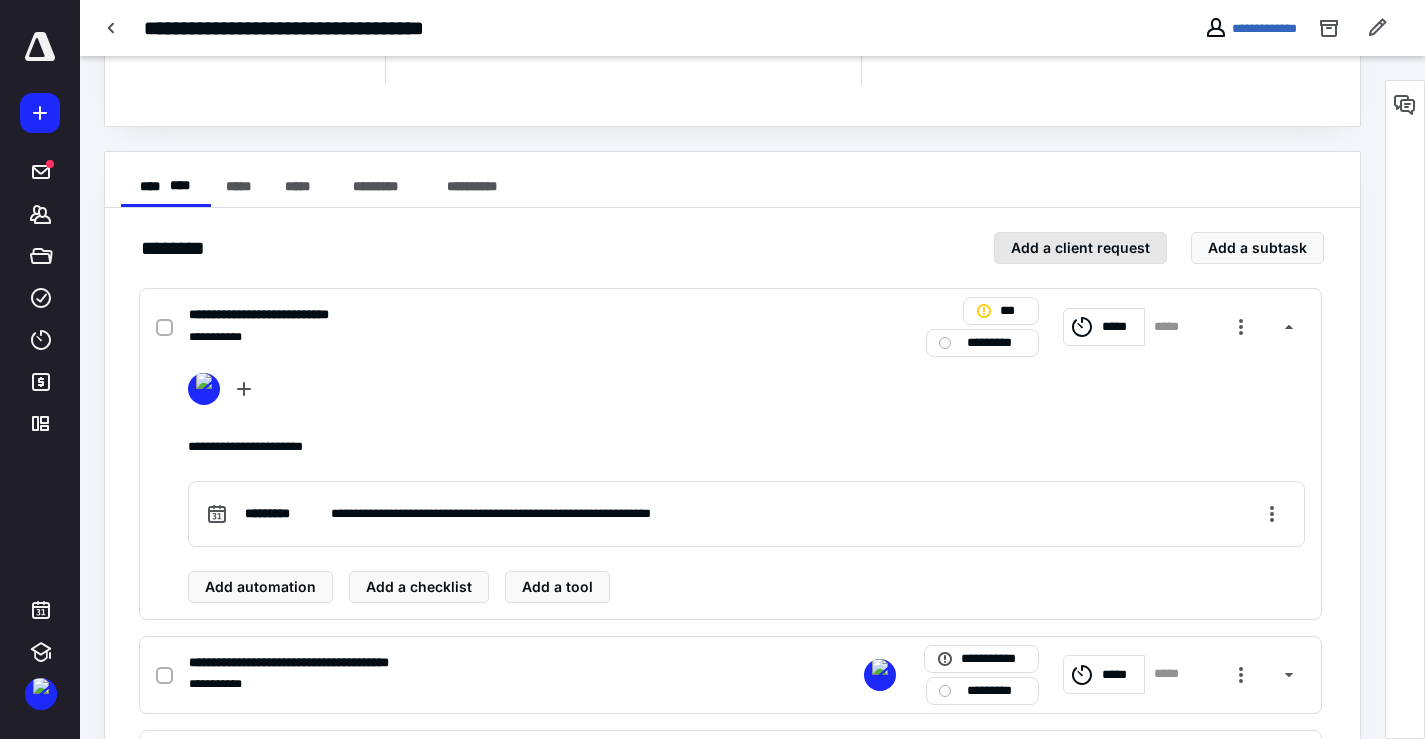 scroll, scrollTop: 300, scrollLeft: 0, axis: vertical 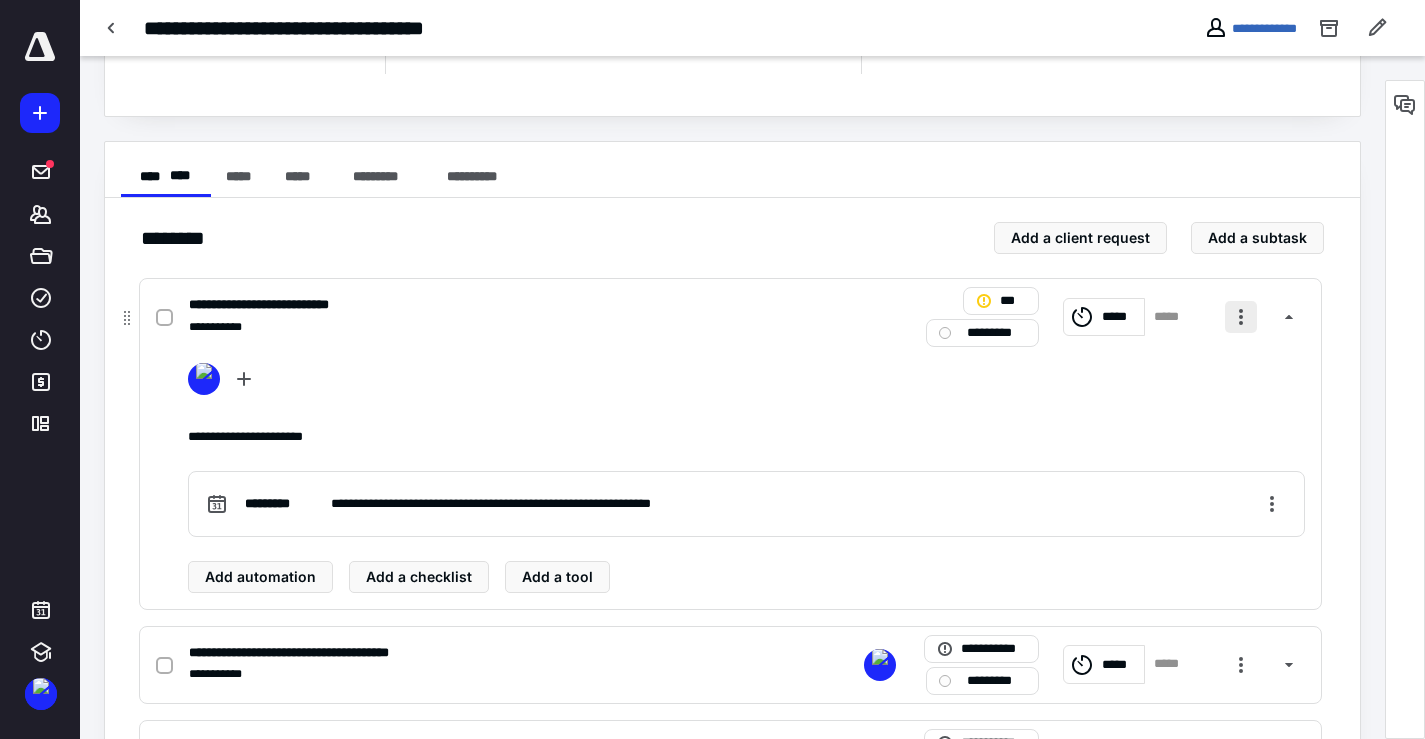 click at bounding box center (1241, 317) 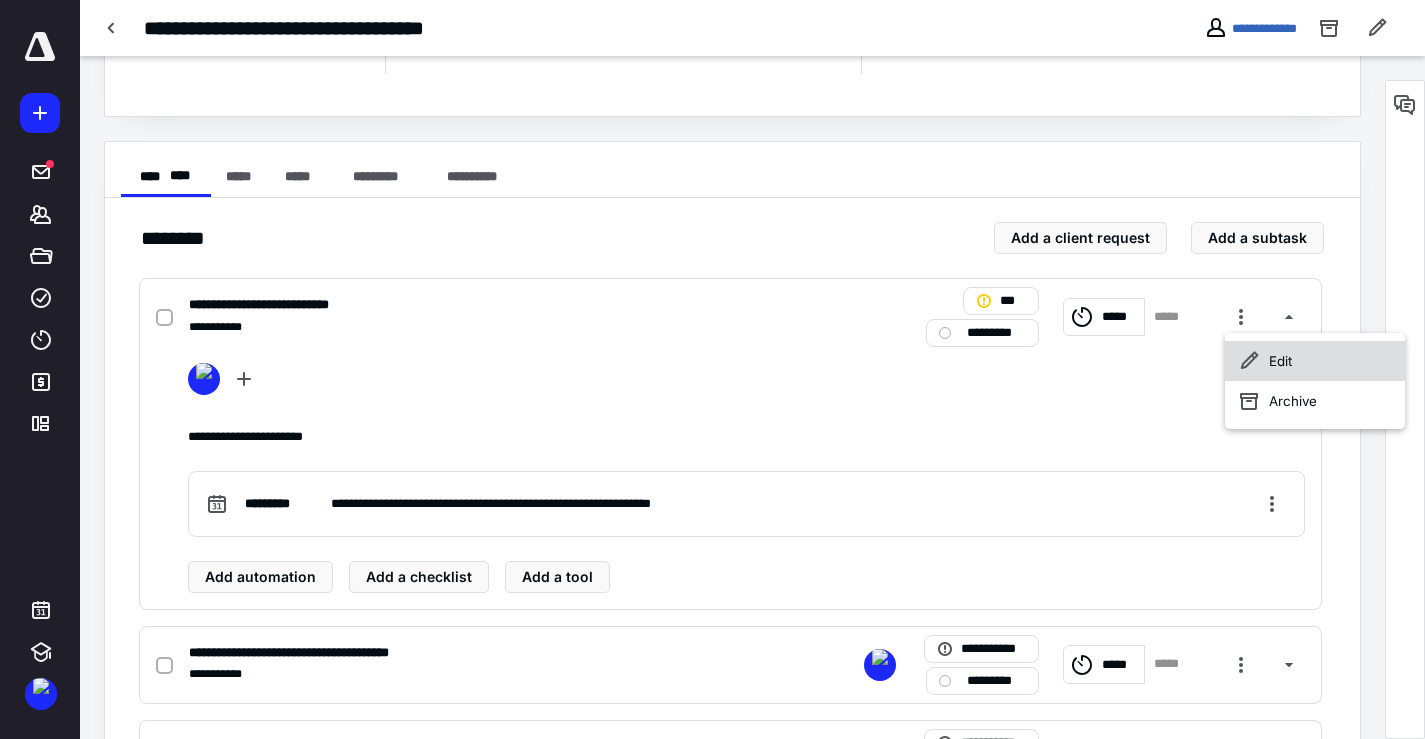 click on "Edit" at bounding box center (1315, 361) 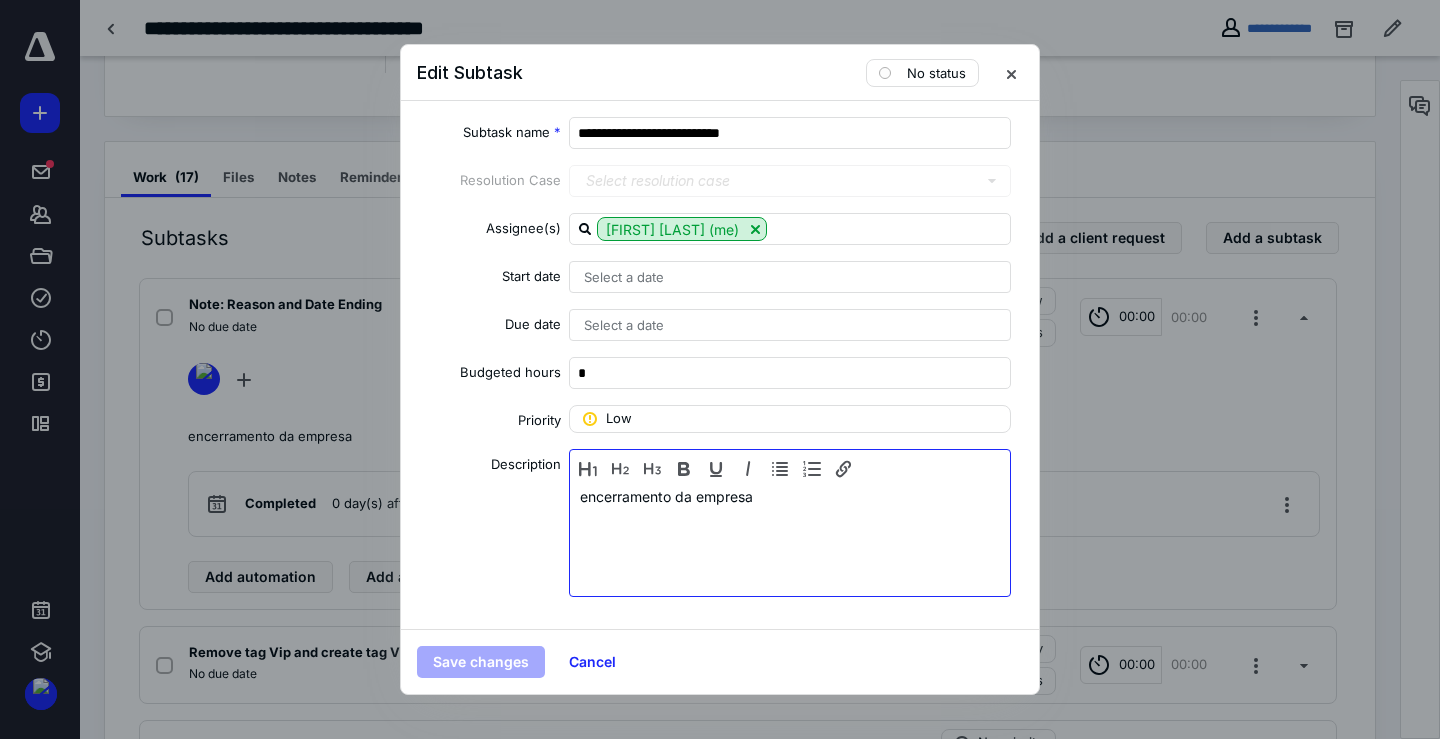 click on "encerramento da empresa" at bounding box center [790, 538] 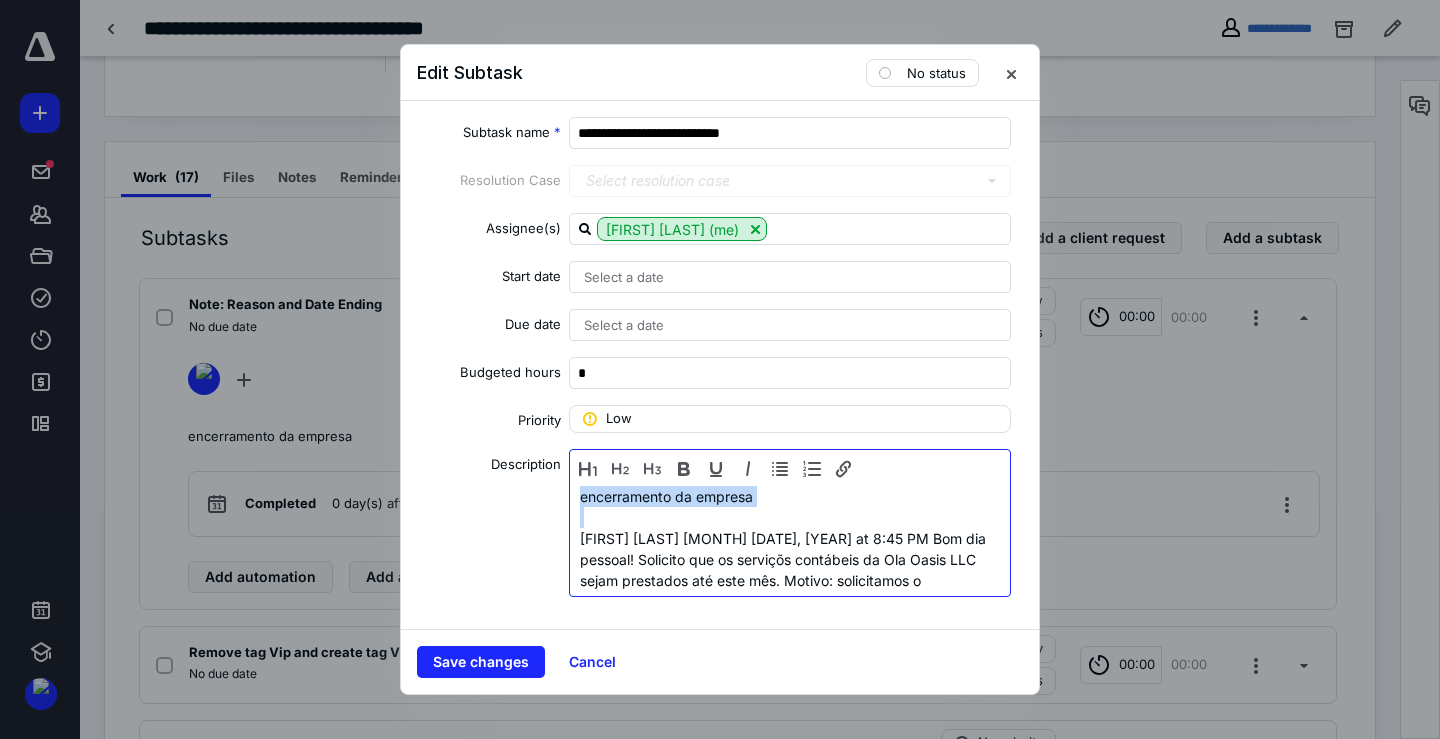 drag, startPoint x: 789, startPoint y: 510, endPoint x: 546, endPoint y: 495, distance: 243.46252 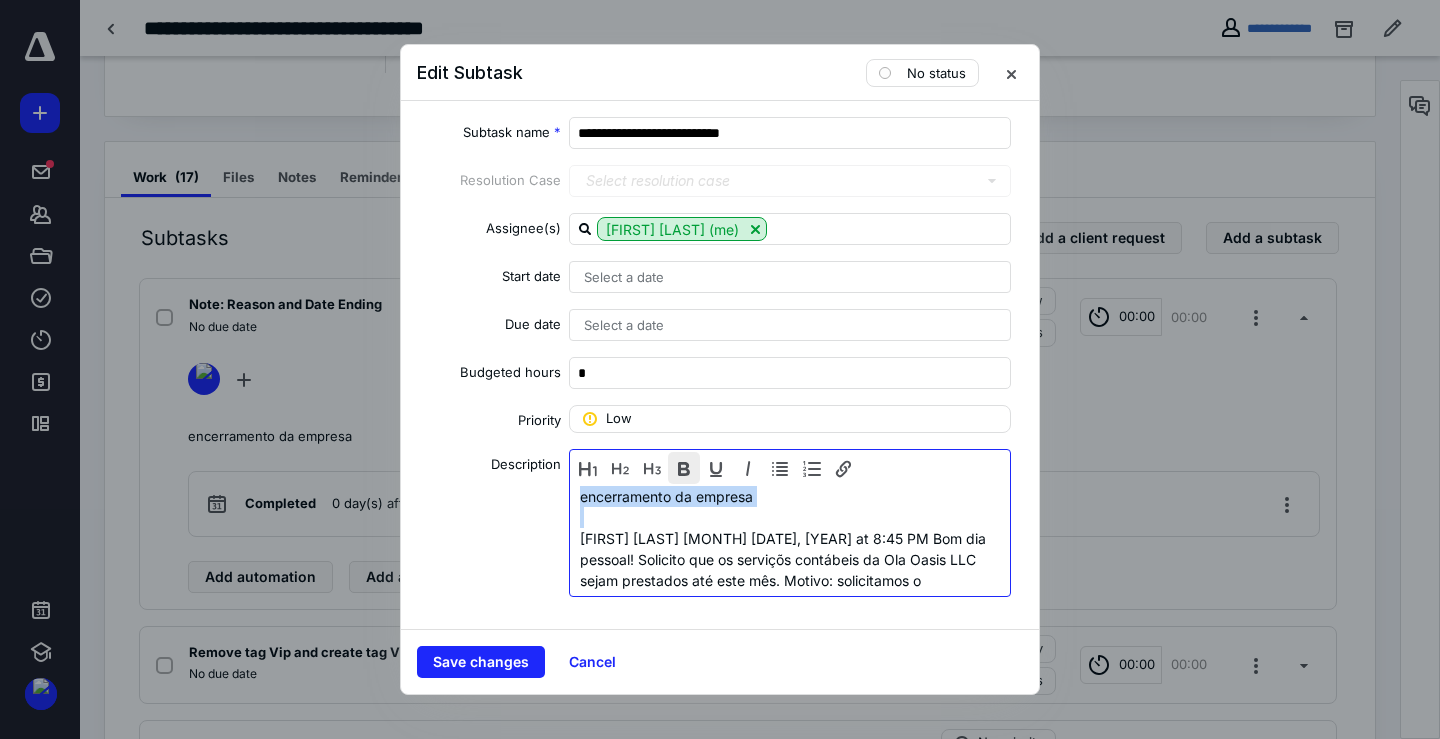 click at bounding box center (684, 468) 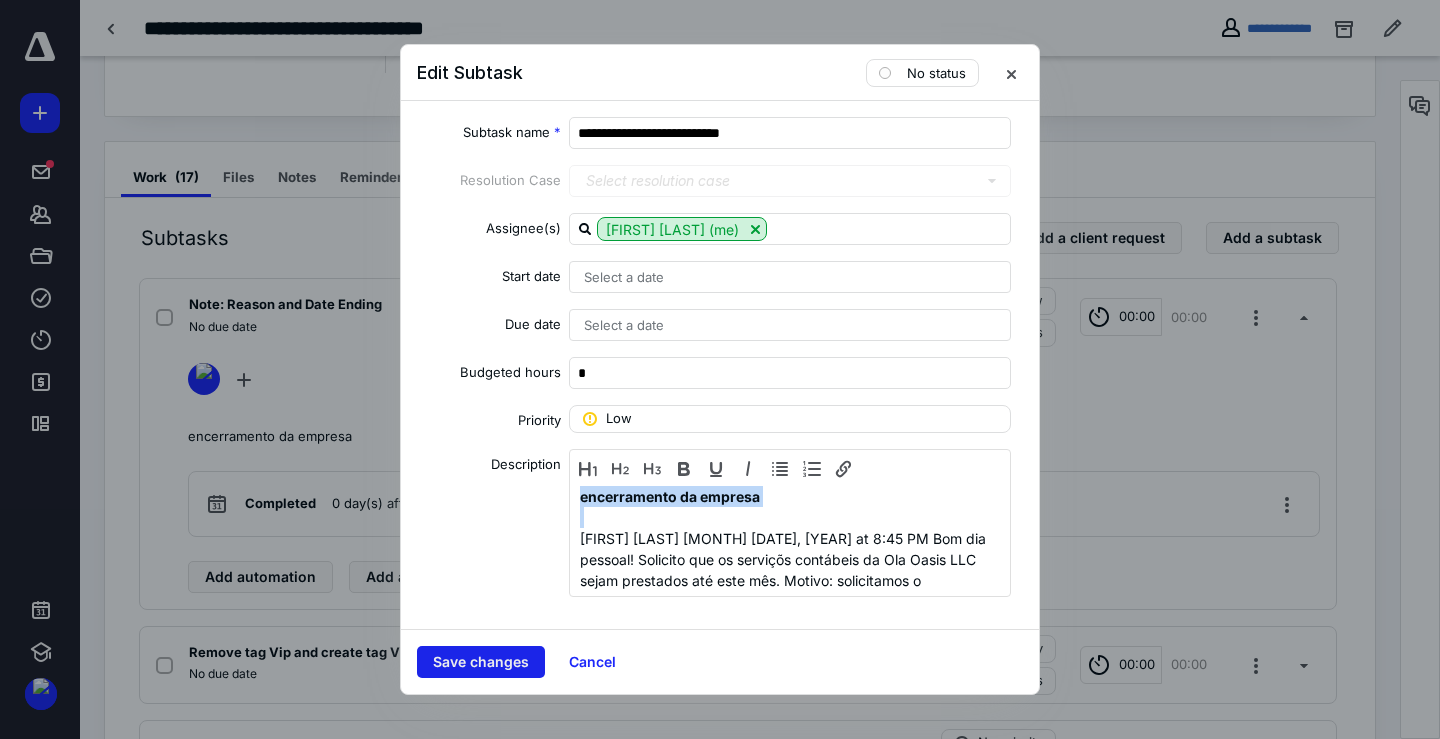 click on "Save changes" at bounding box center (481, 662) 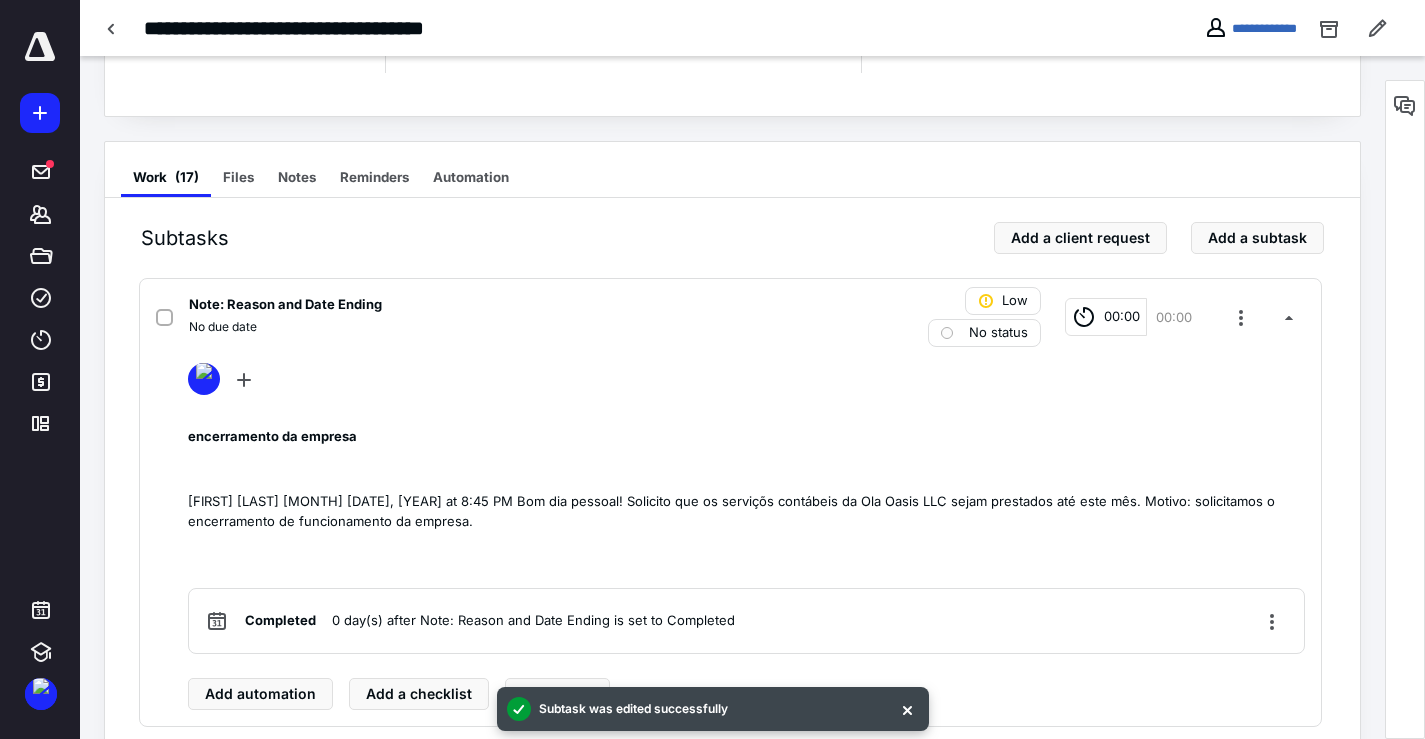 click 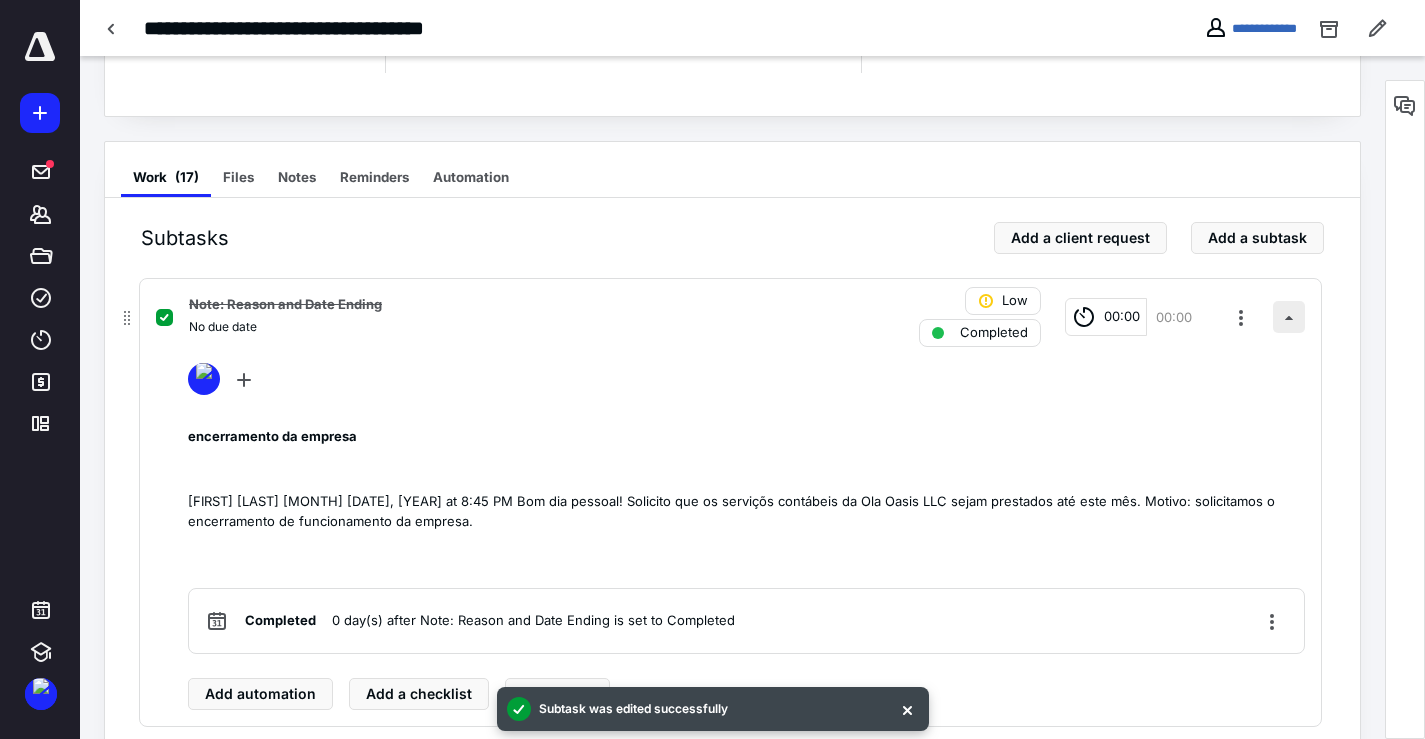 click at bounding box center [1289, 317] 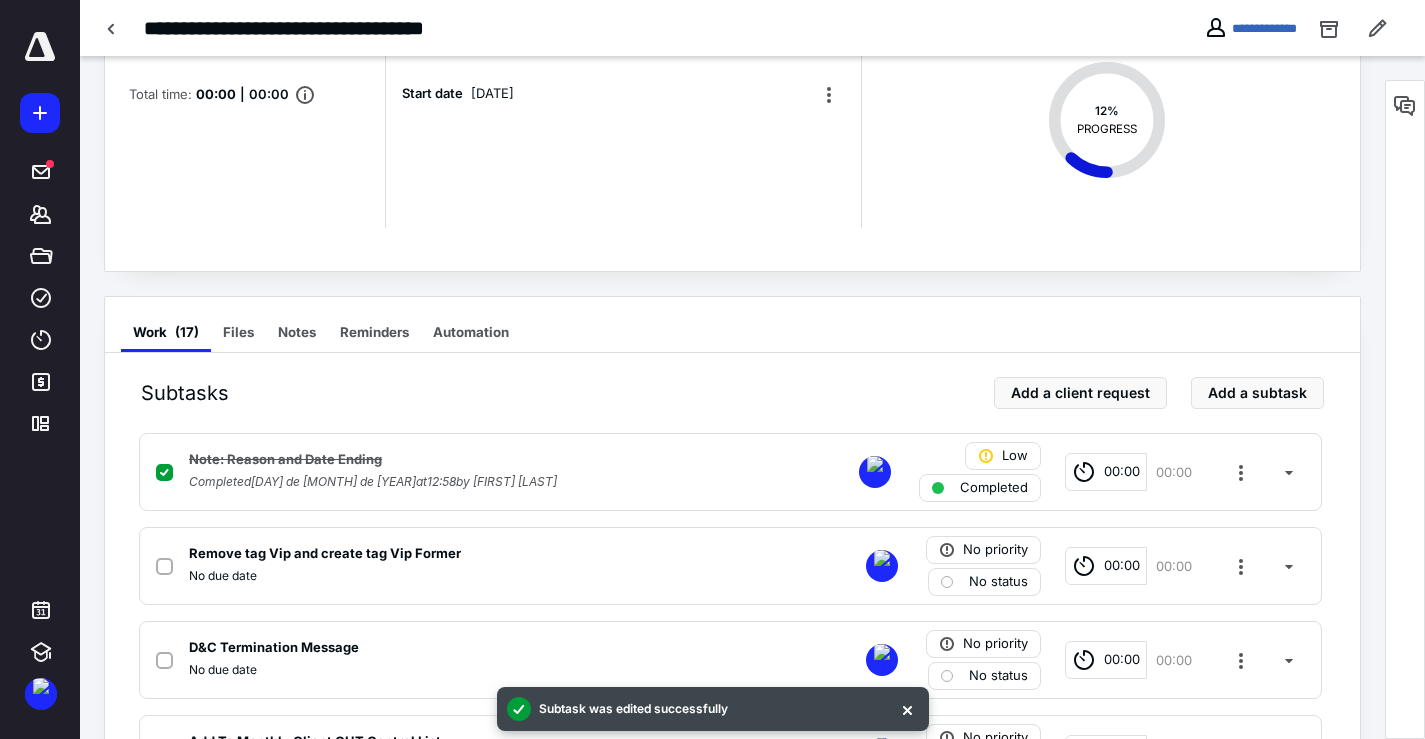 scroll, scrollTop: 0, scrollLeft: 0, axis: both 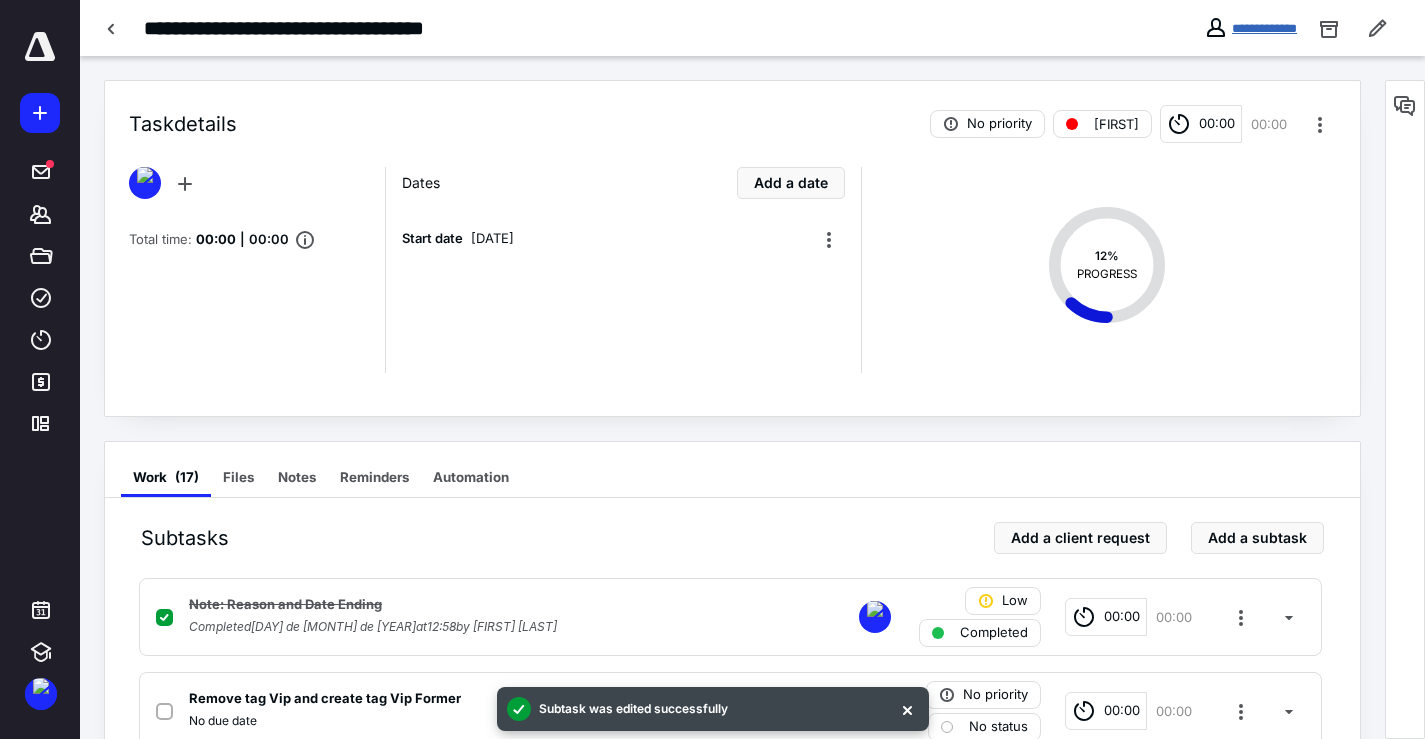 click on "**********" at bounding box center (1264, 28) 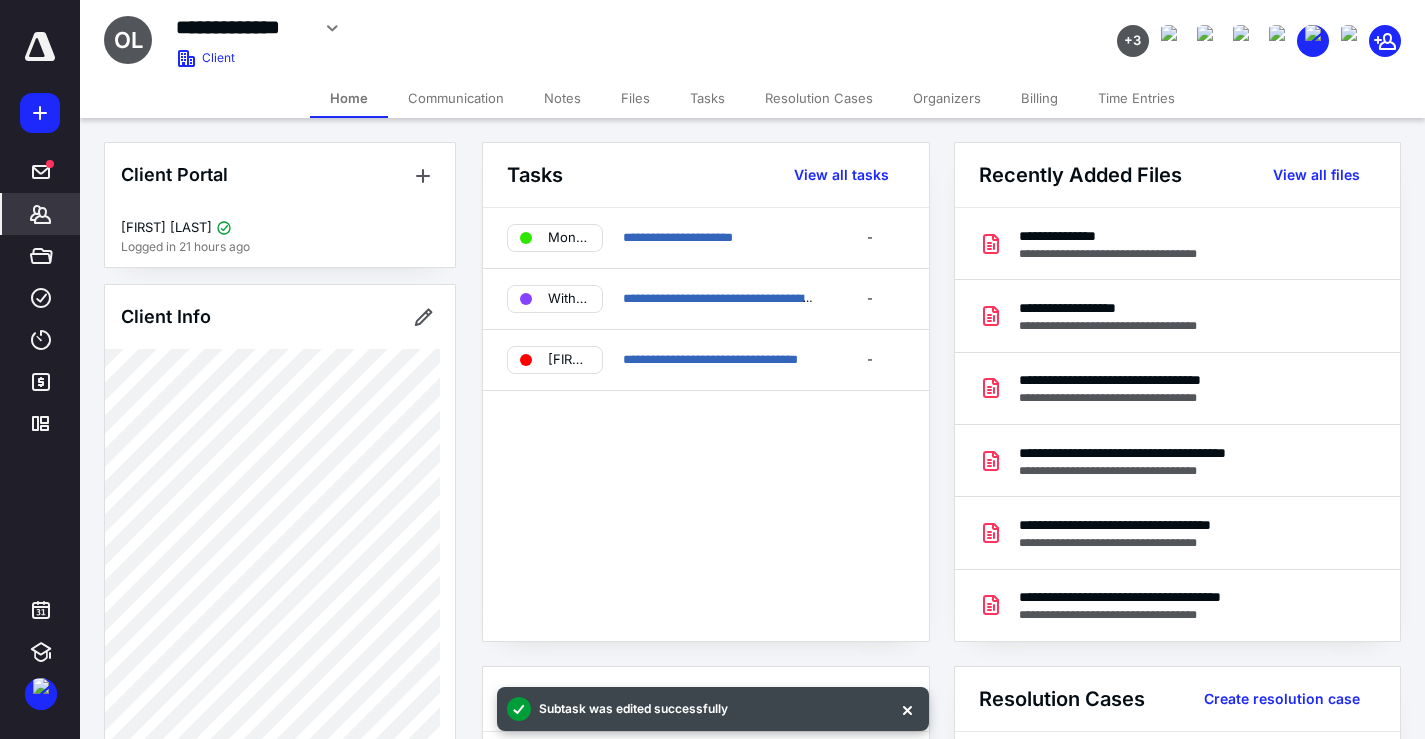 click on "Billing" at bounding box center [1039, 98] 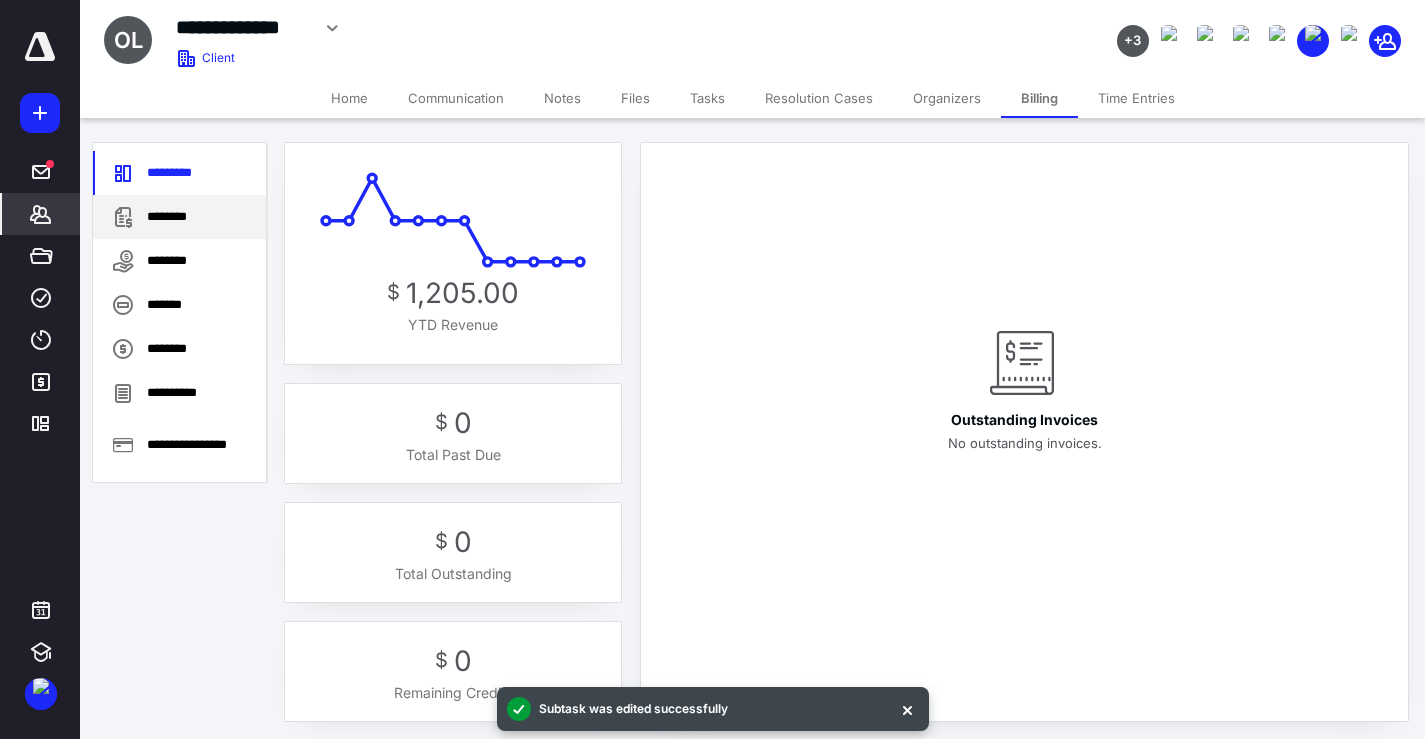 click on "********" at bounding box center (179, 217) 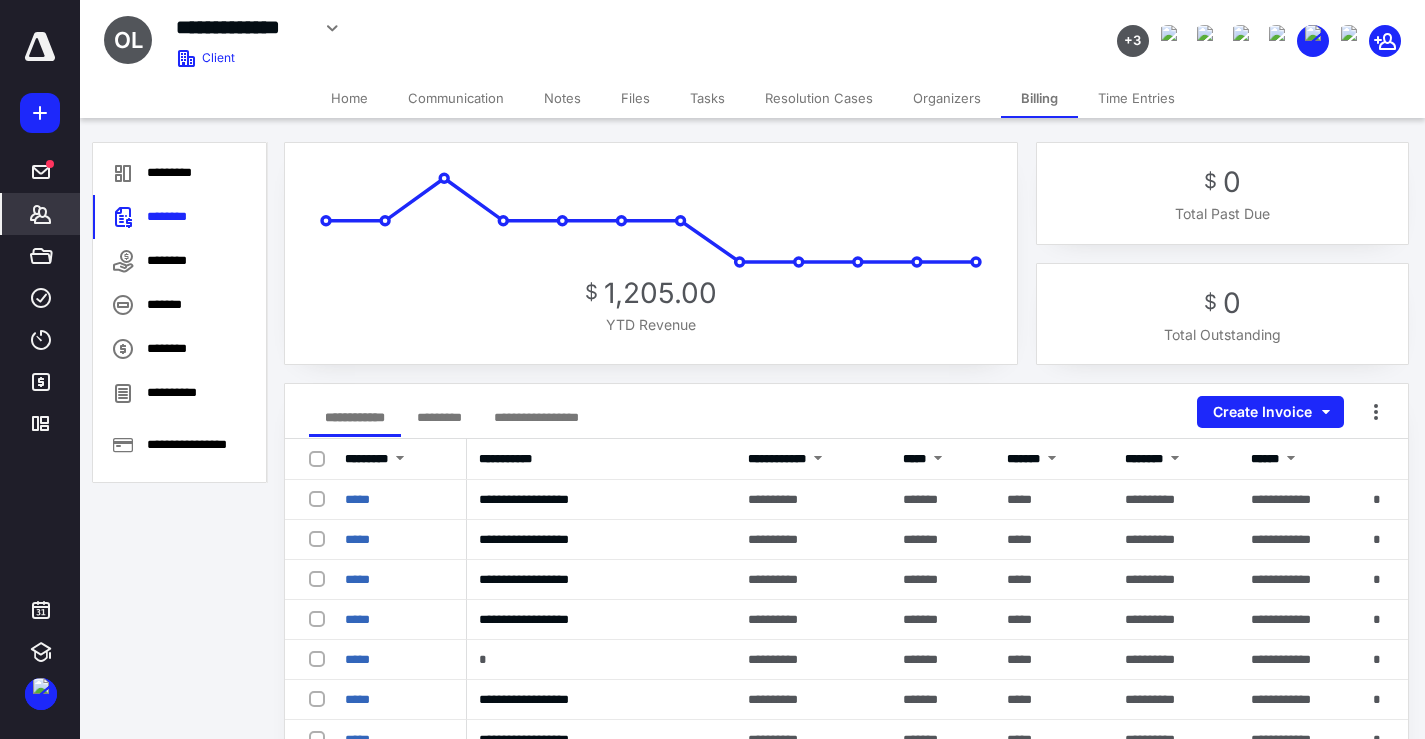 click on "Tasks" at bounding box center (707, 98) 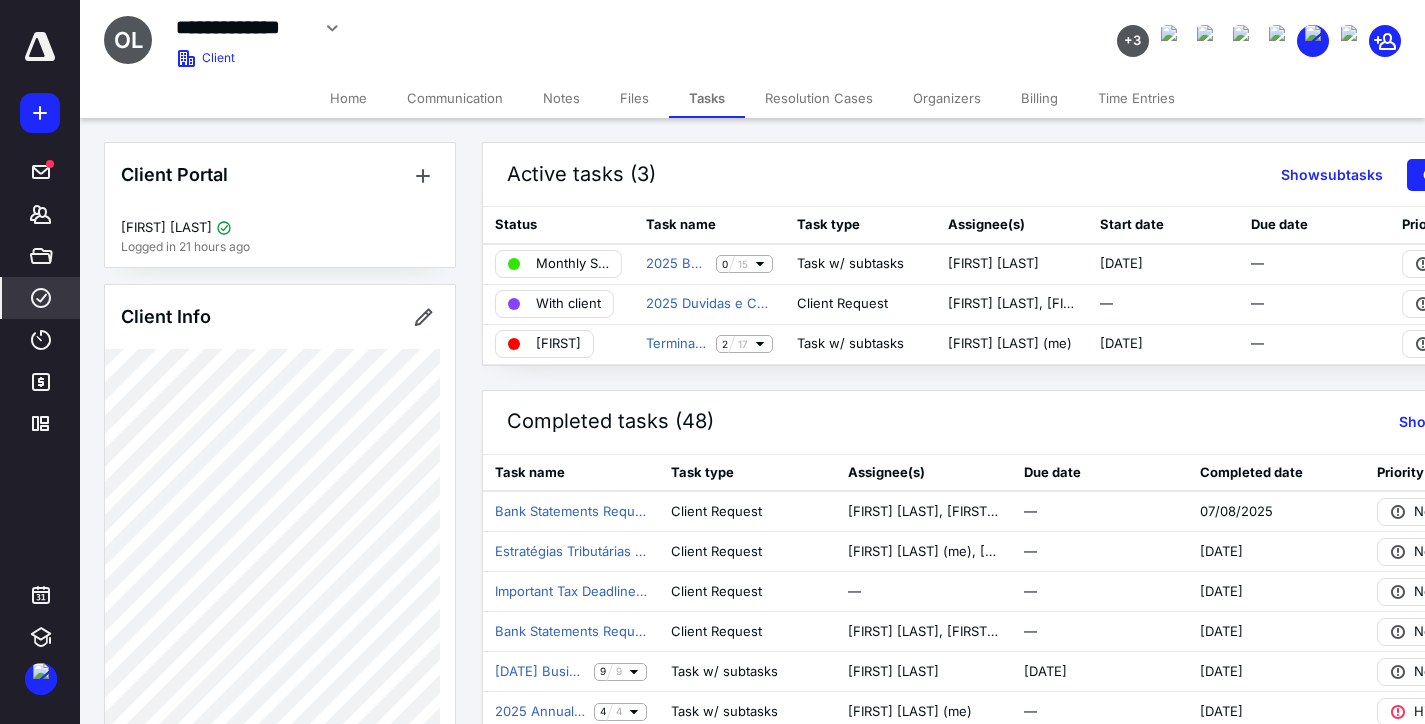 click 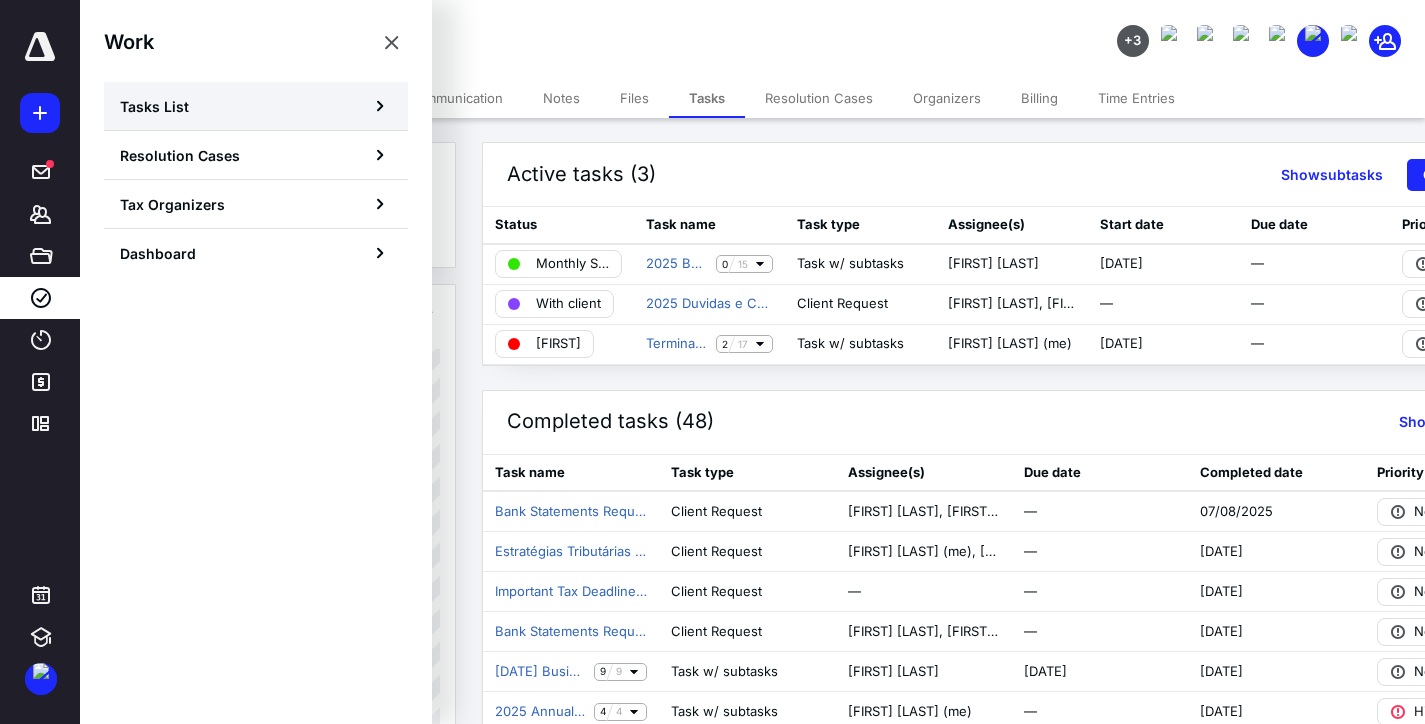 click on "Tasks List" at bounding box center [154, 106] 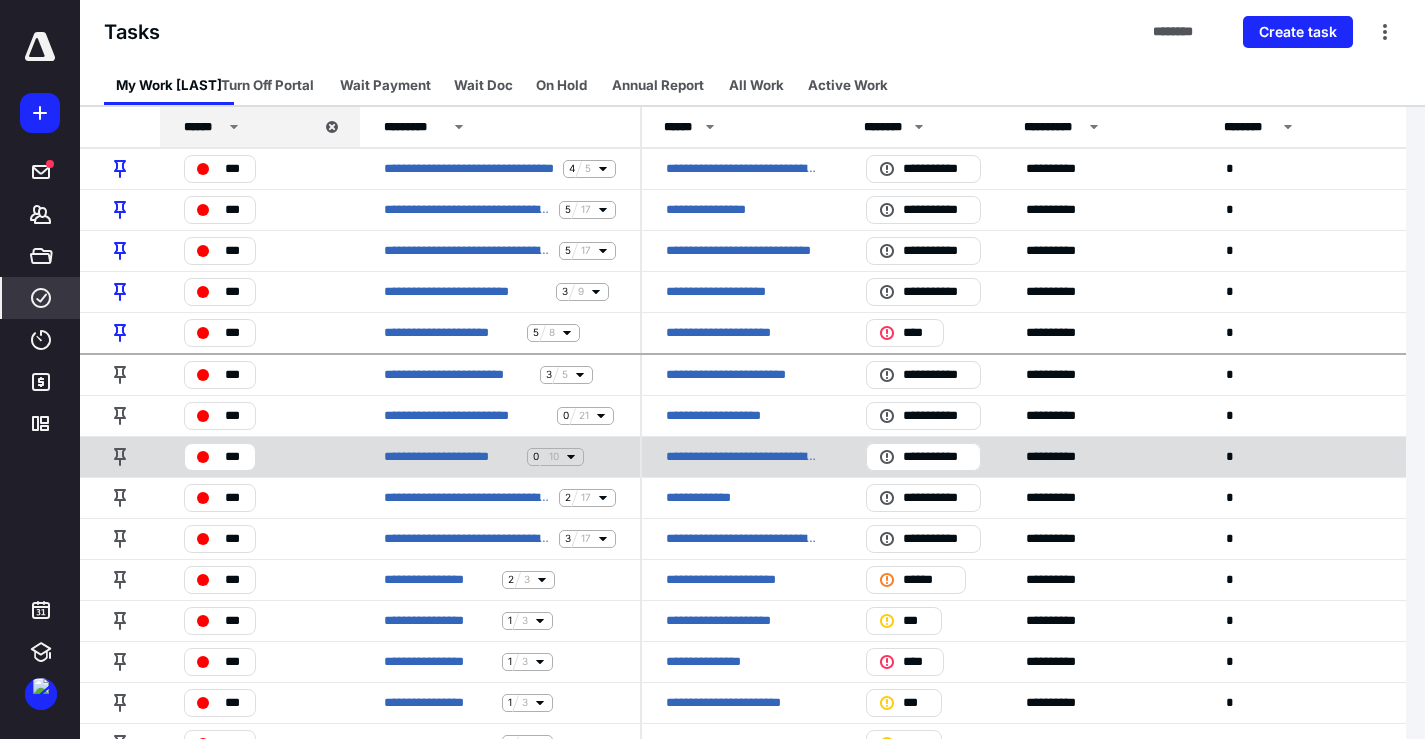 click on "**********" at bounding box center [742, 457] 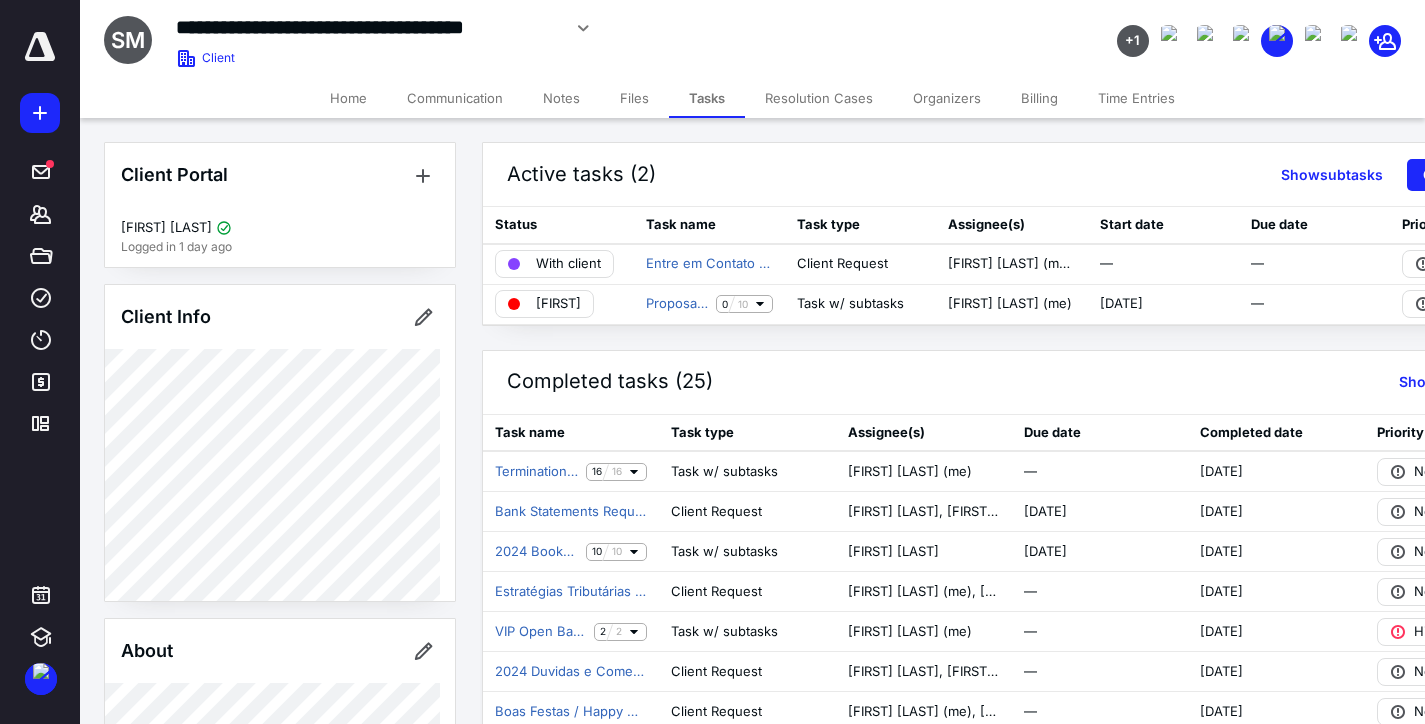 click on "Billing" at bounding box center [1039, 98] 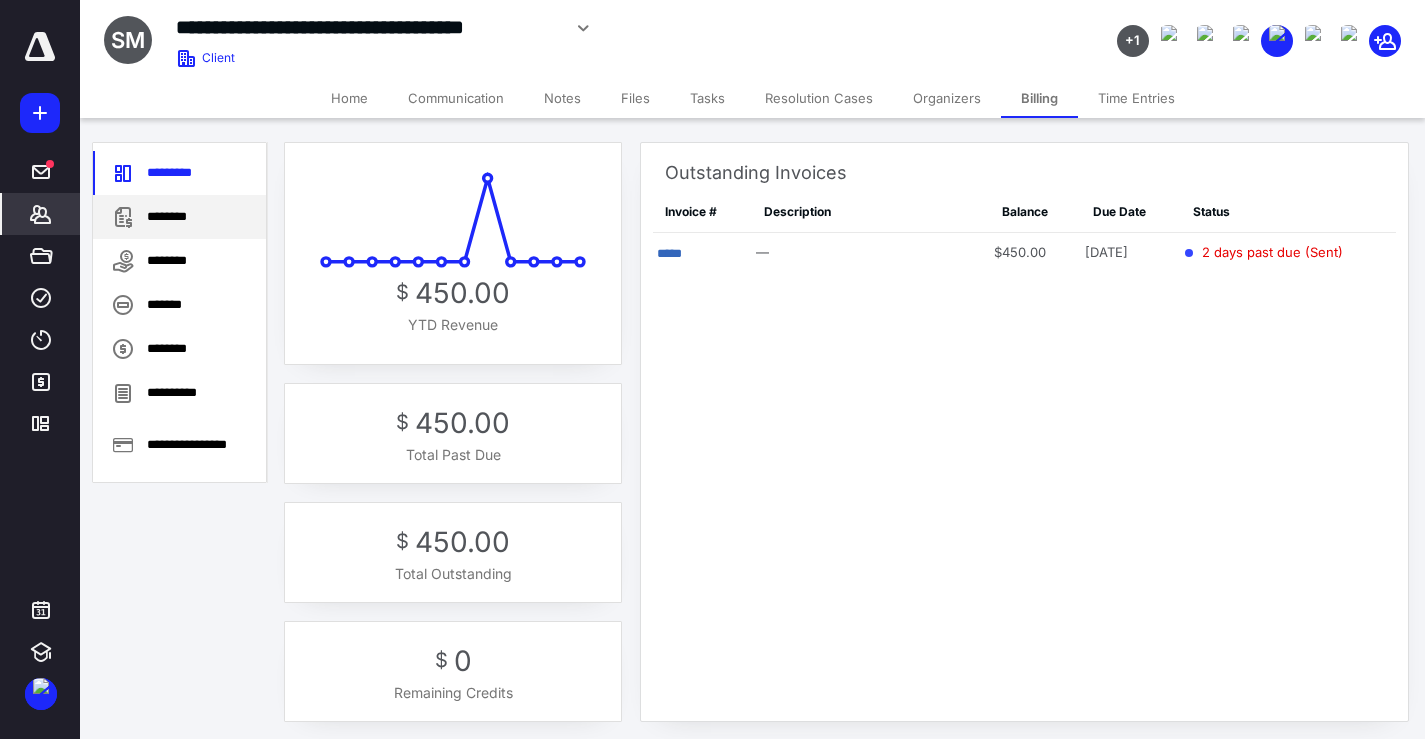 click on "********" at bounding box center [179, 217] 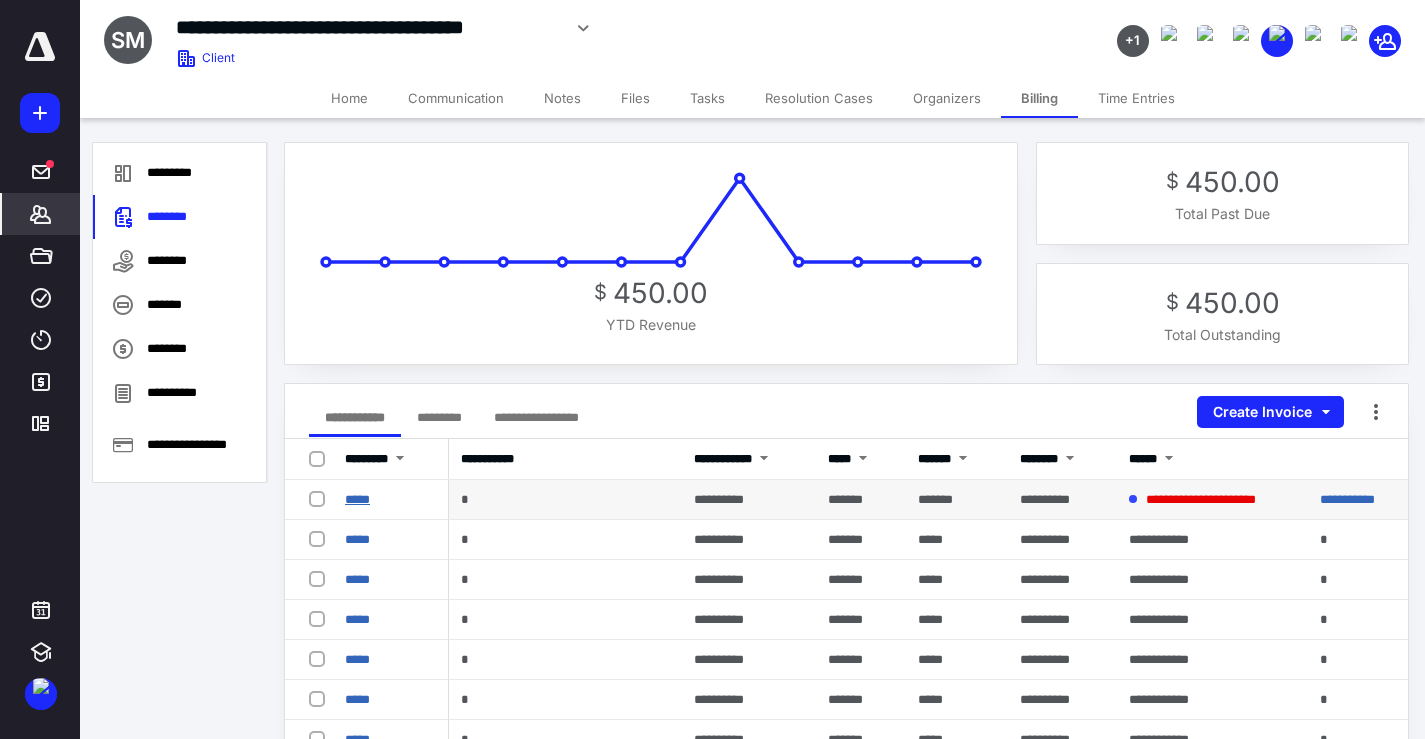 click on "*****" at bounding box center (357, 499) 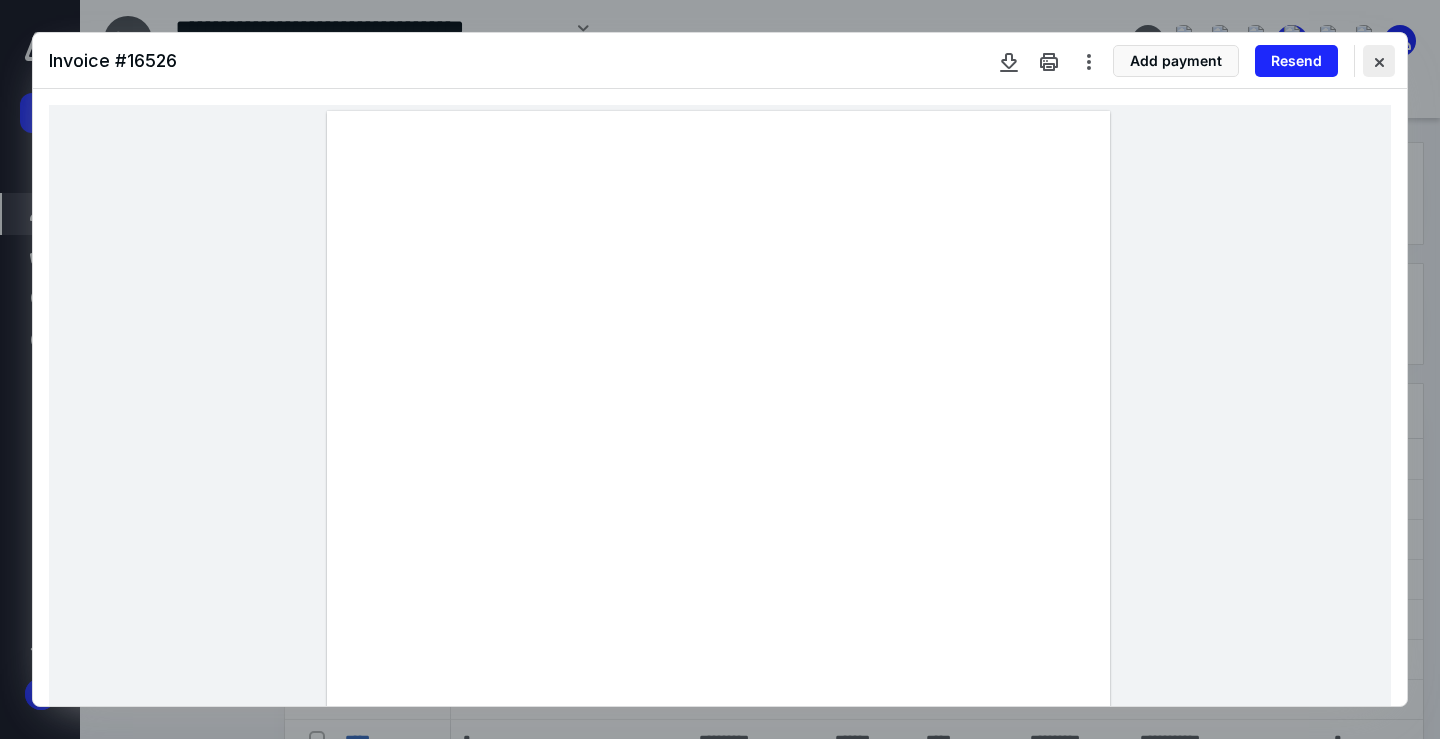 click at bounding box center (1379, 61) 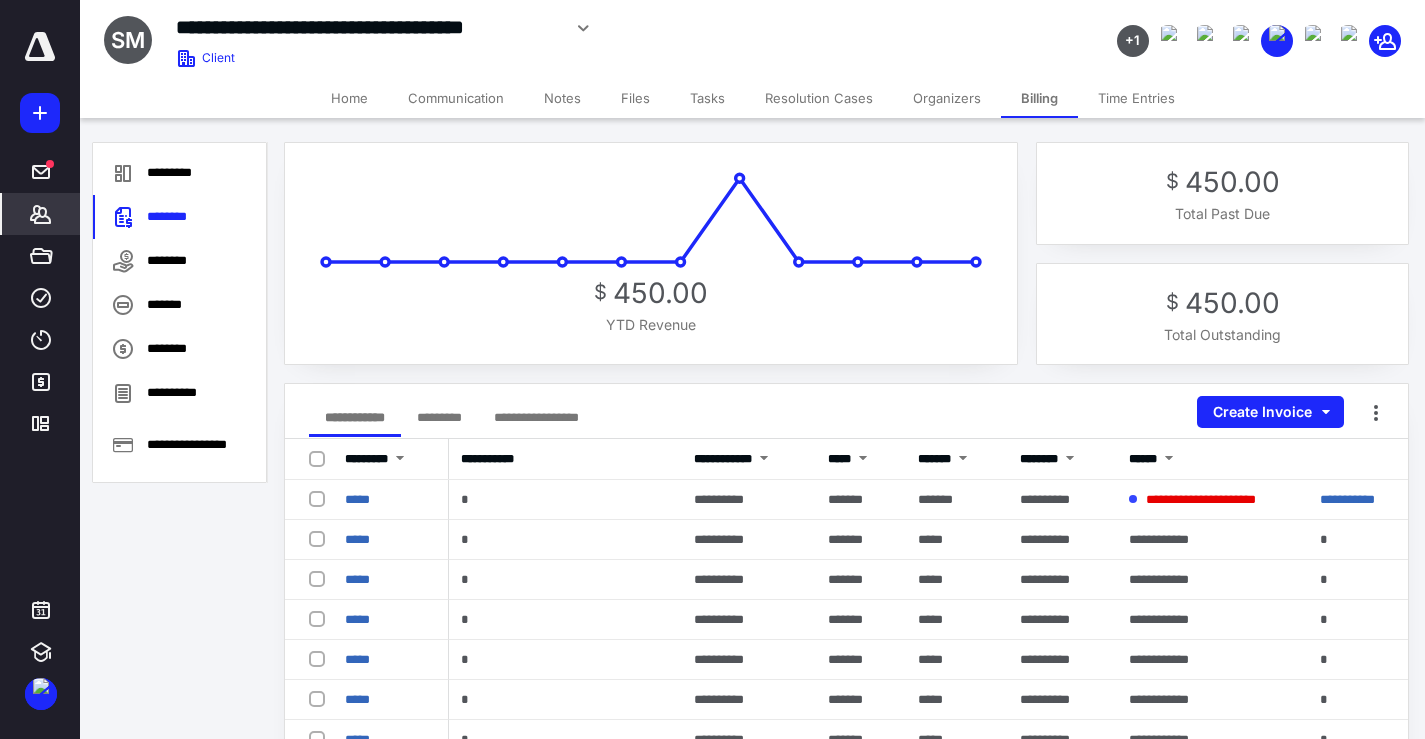 click on "Tasks" at bounding box center (707, 98) 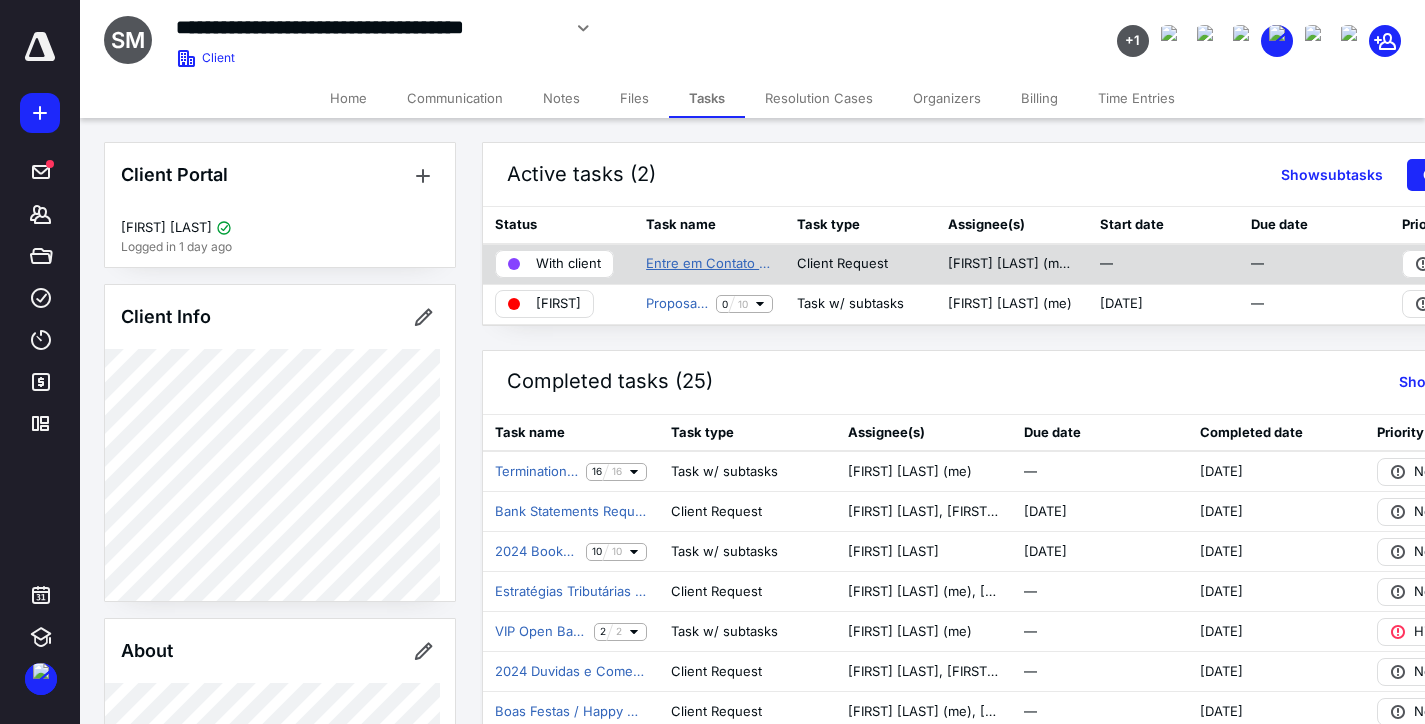 click on "Entre em Contato - SleepUp" at bounding box center (709, 264) 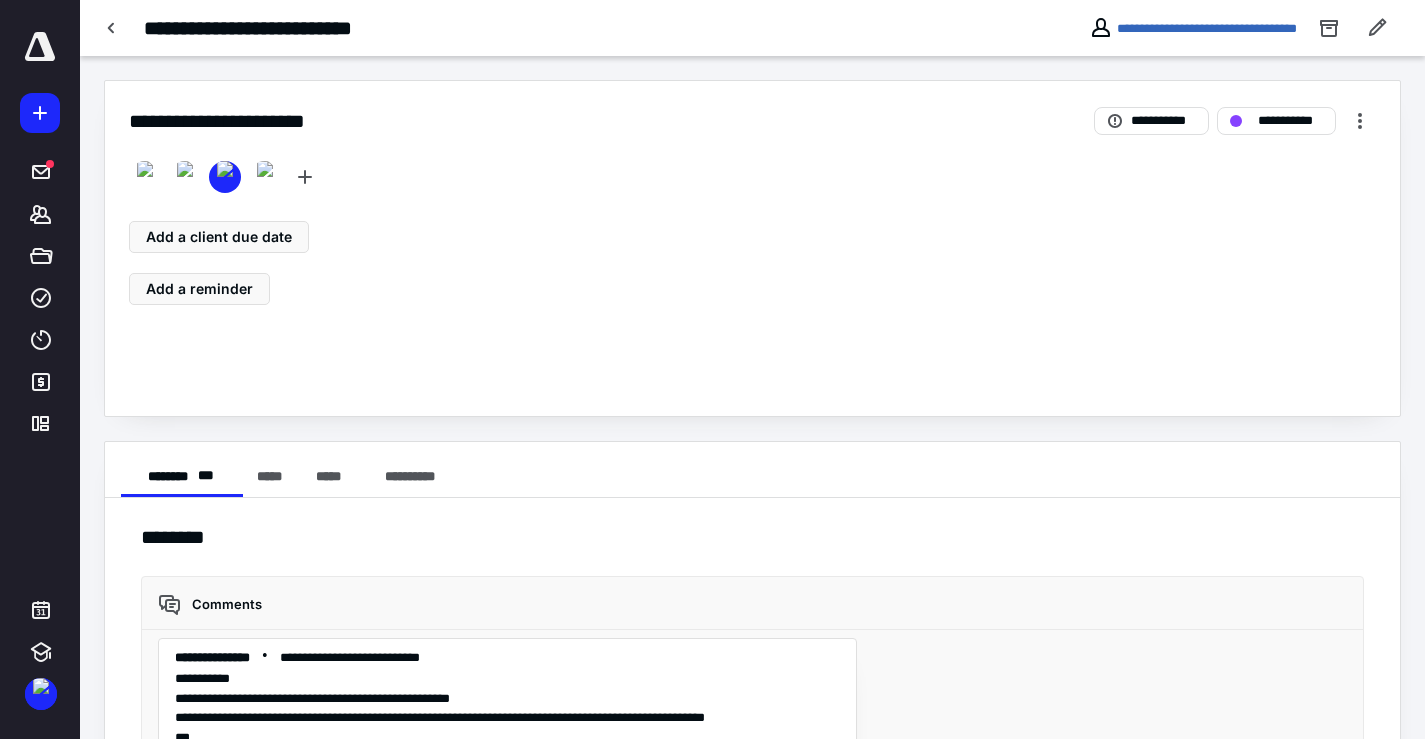 scroll, scrollTop: 132, scrollLeft: 0, axis: vertical 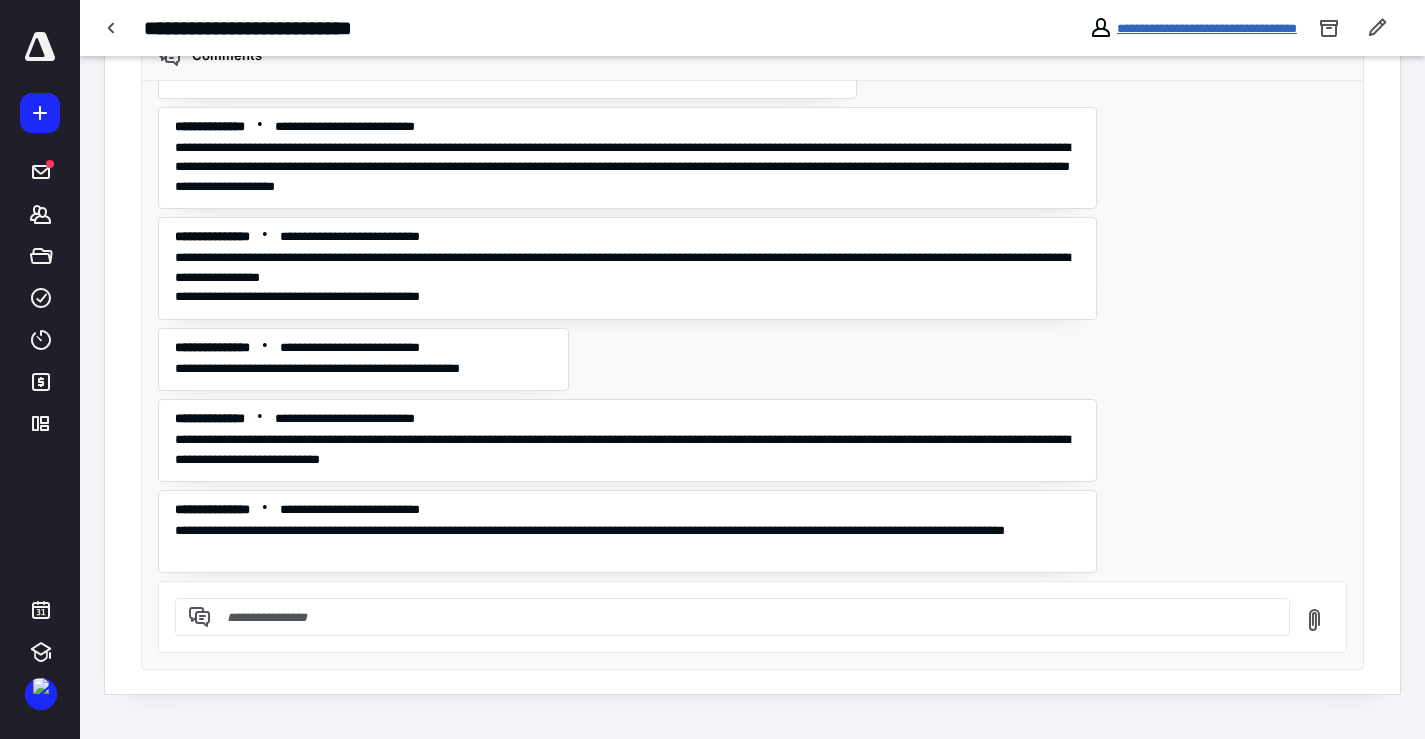 click on "**********" at bounding box center (1207, 28) 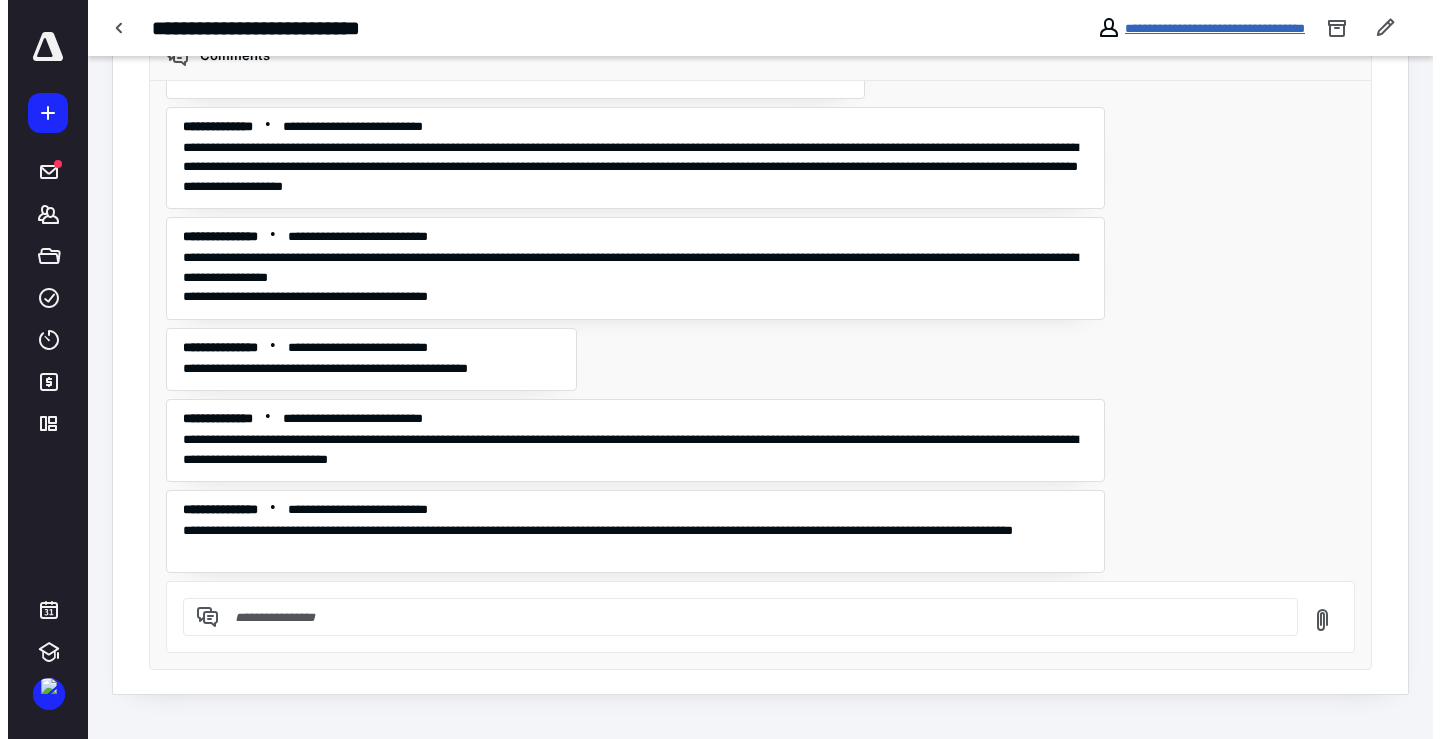 scroll, scrollTop: 0, scrollLeft: 0, axis: both 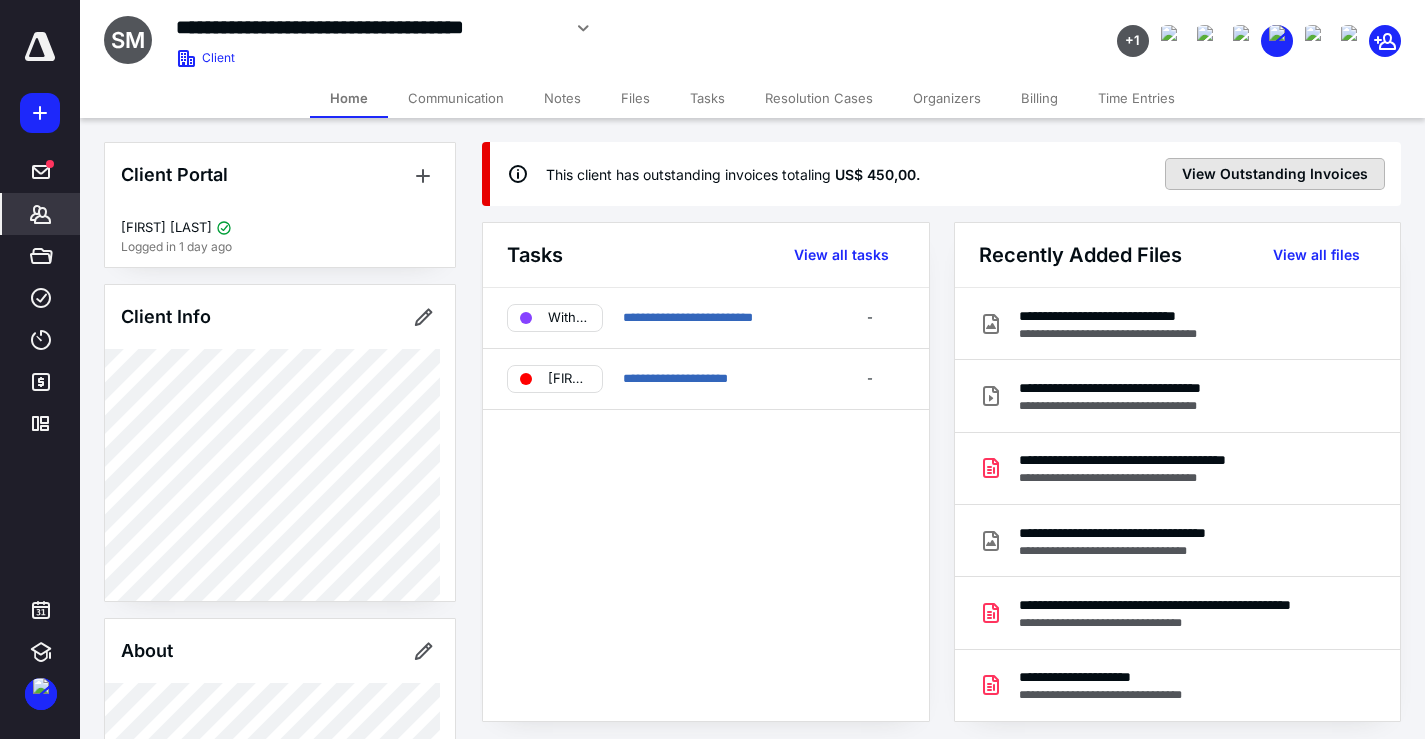 click on "View Outstanding Invoices" at bounding box center [1275, 174] 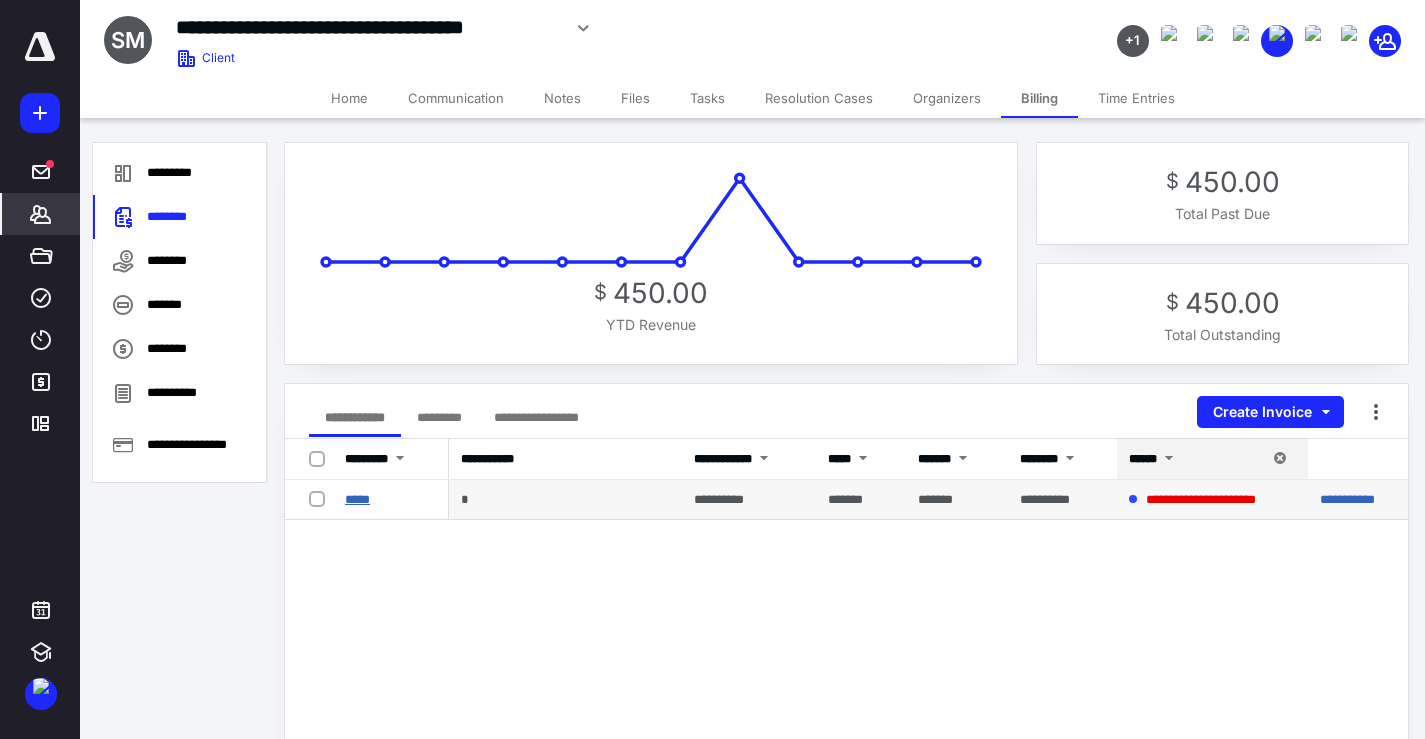 click on "*****" at bounding box center [357, 499] 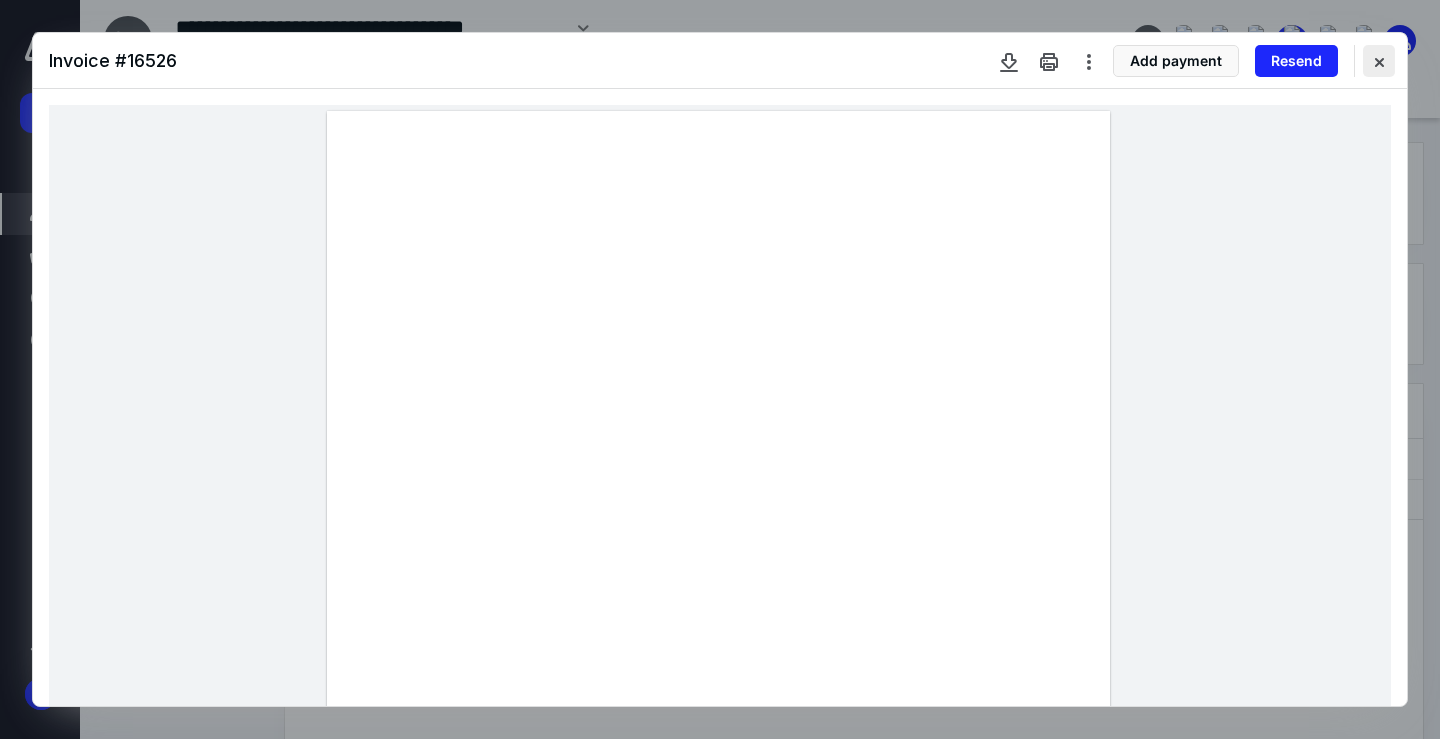 click at bounding box center [1379, 61] 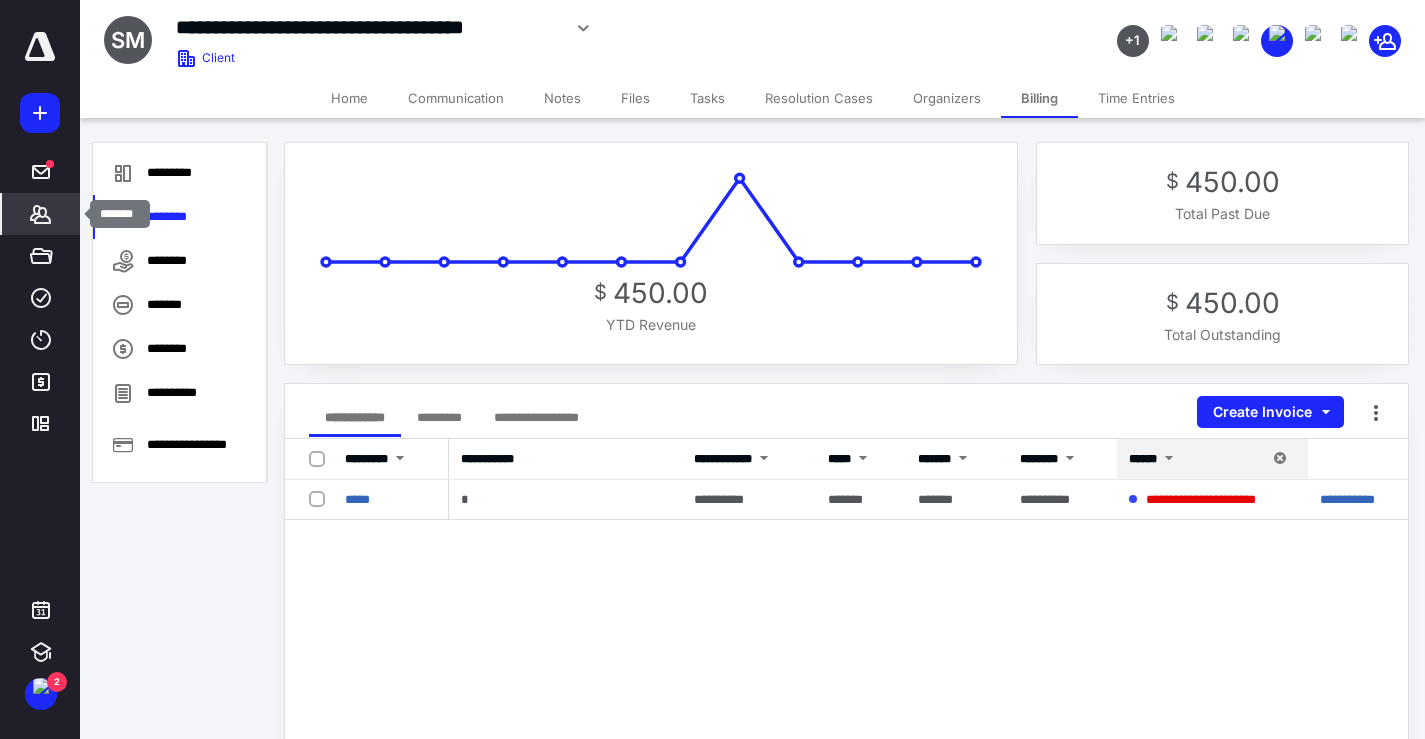 click 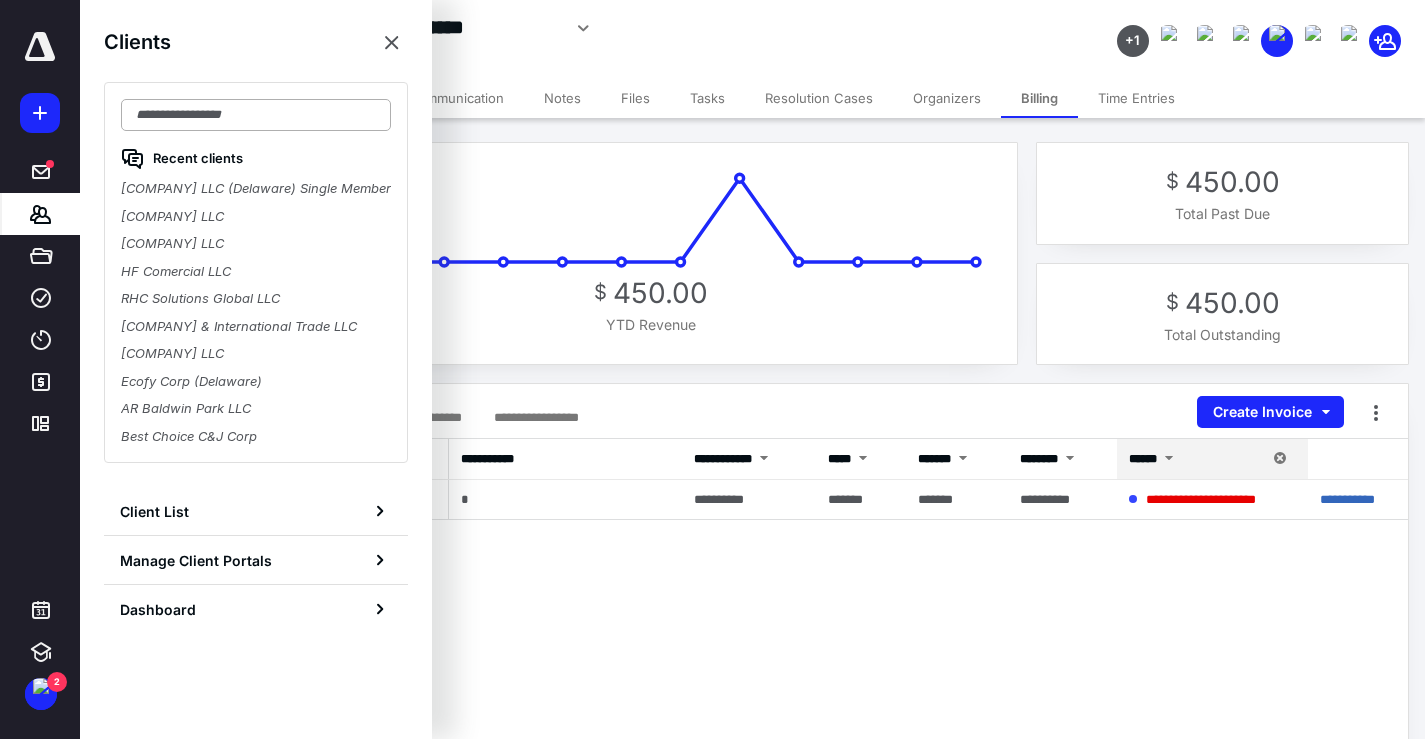 click at bounding box center (256, 115) 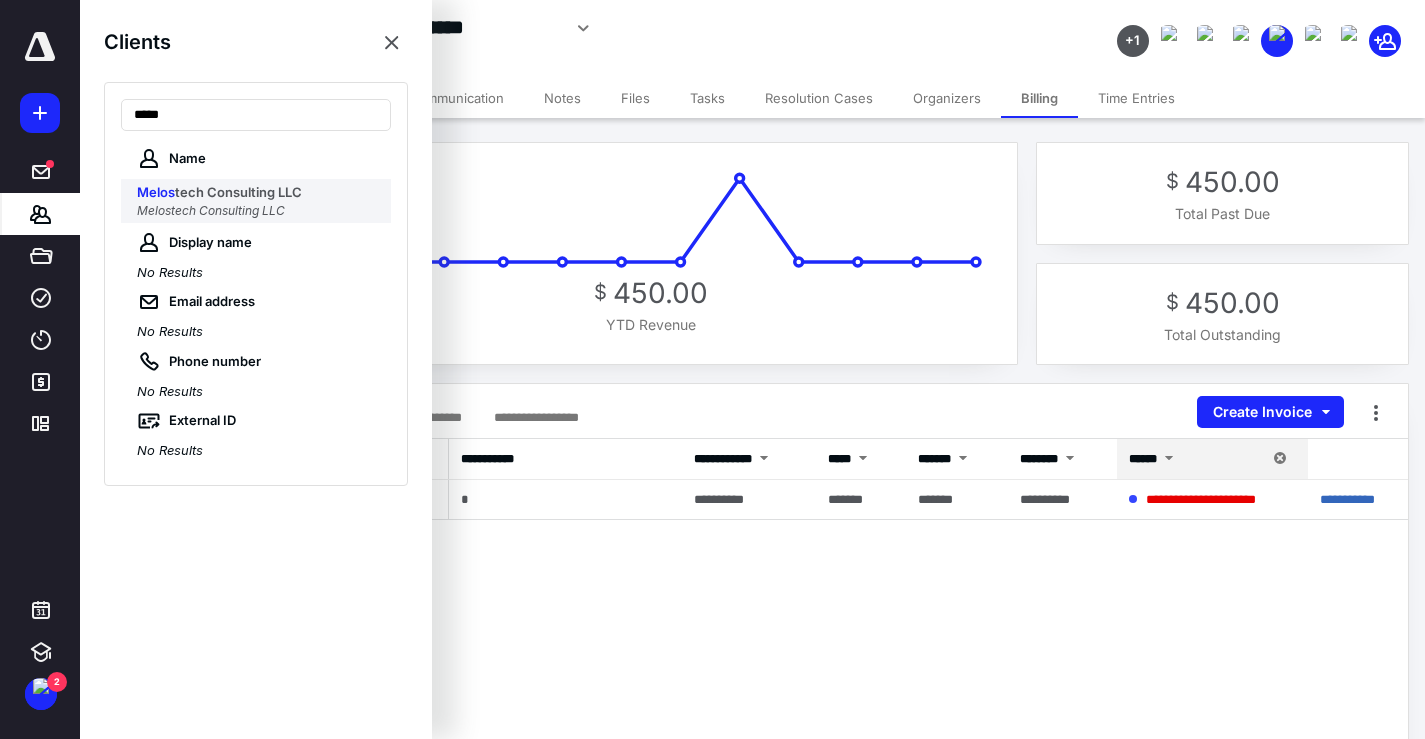 type on "*****" 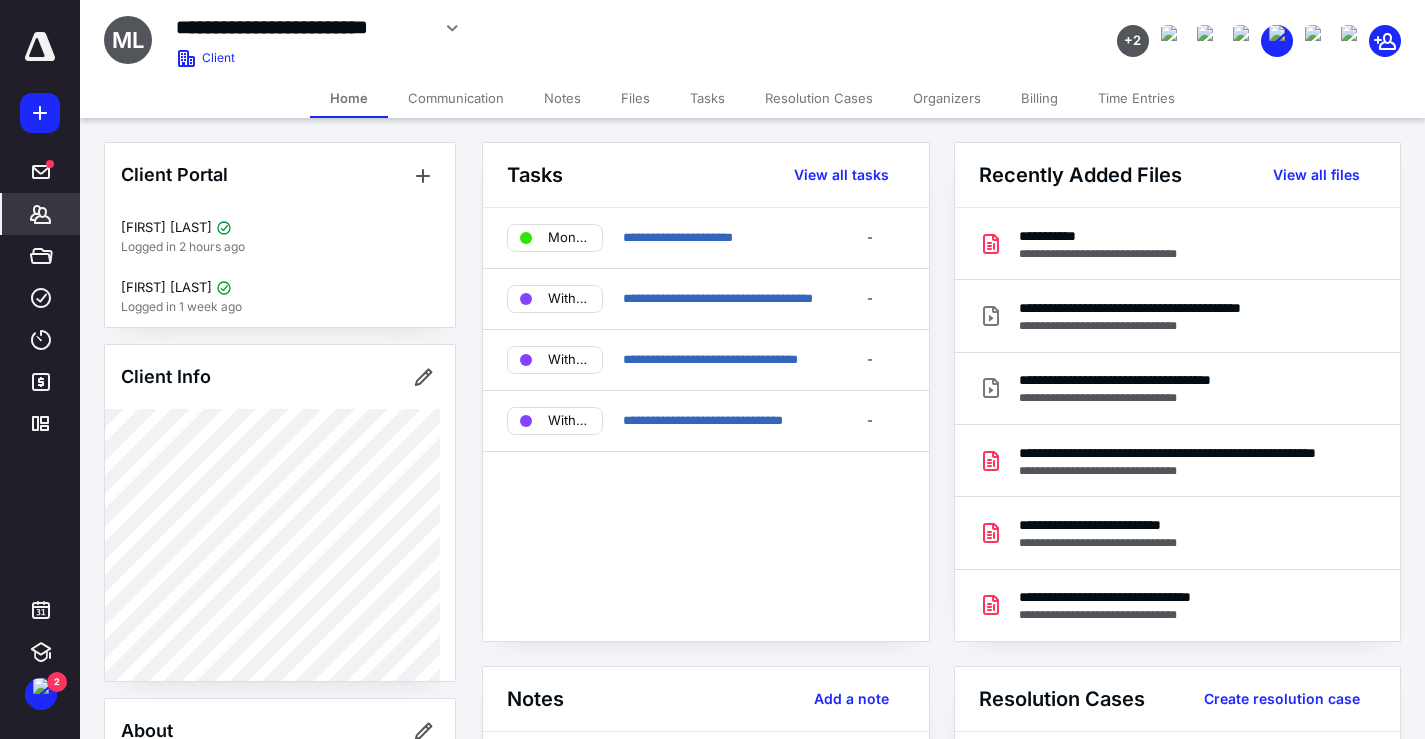click on "Billing" at bounding box center (1039, 98) 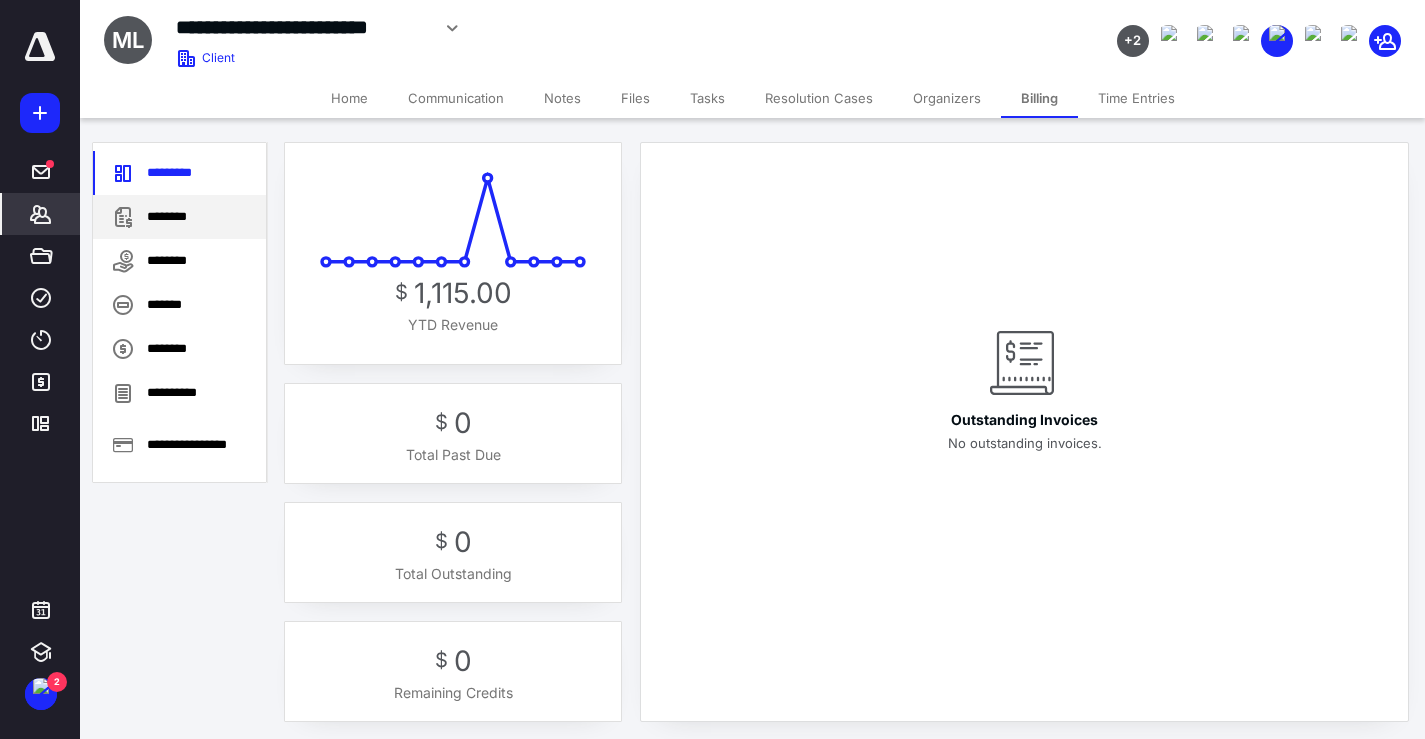 click on "********" at bounding box center [179, 217] 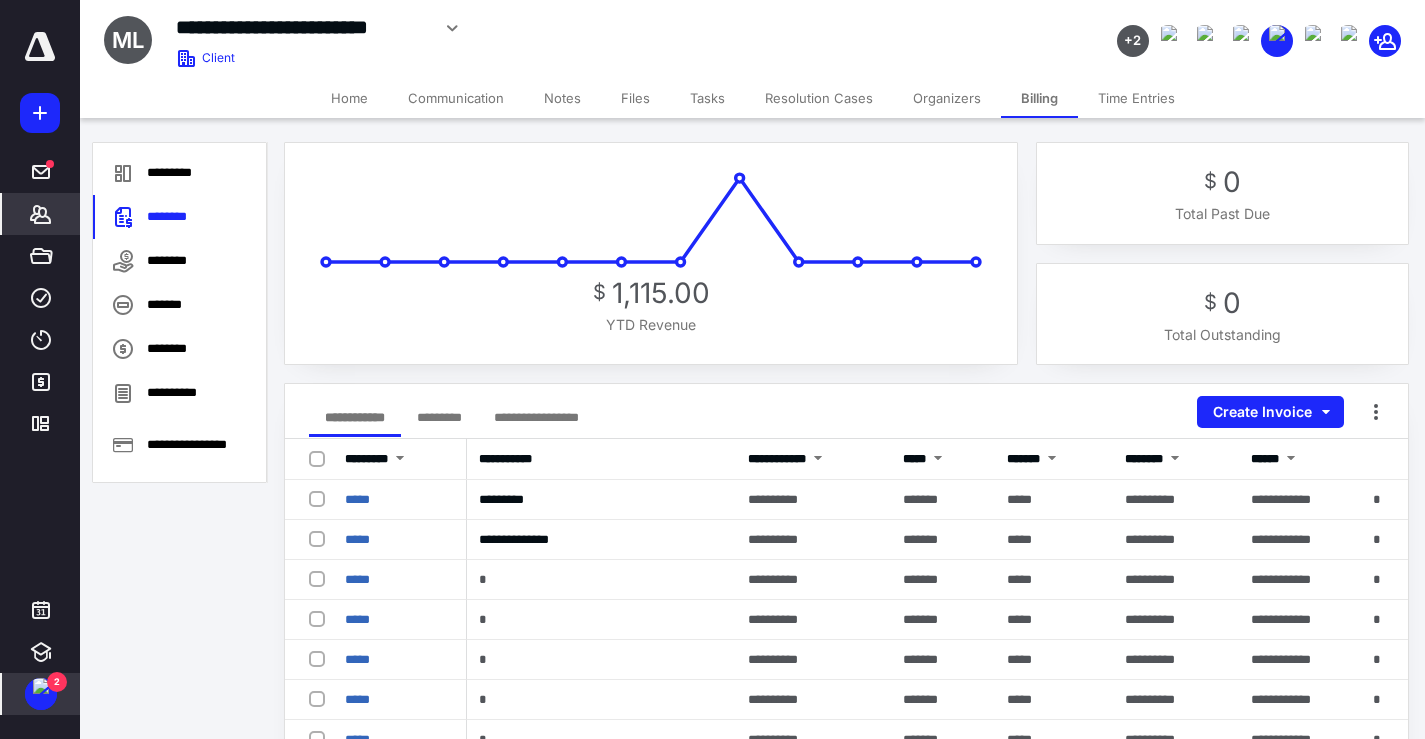 click at bounding box center [41, 686] 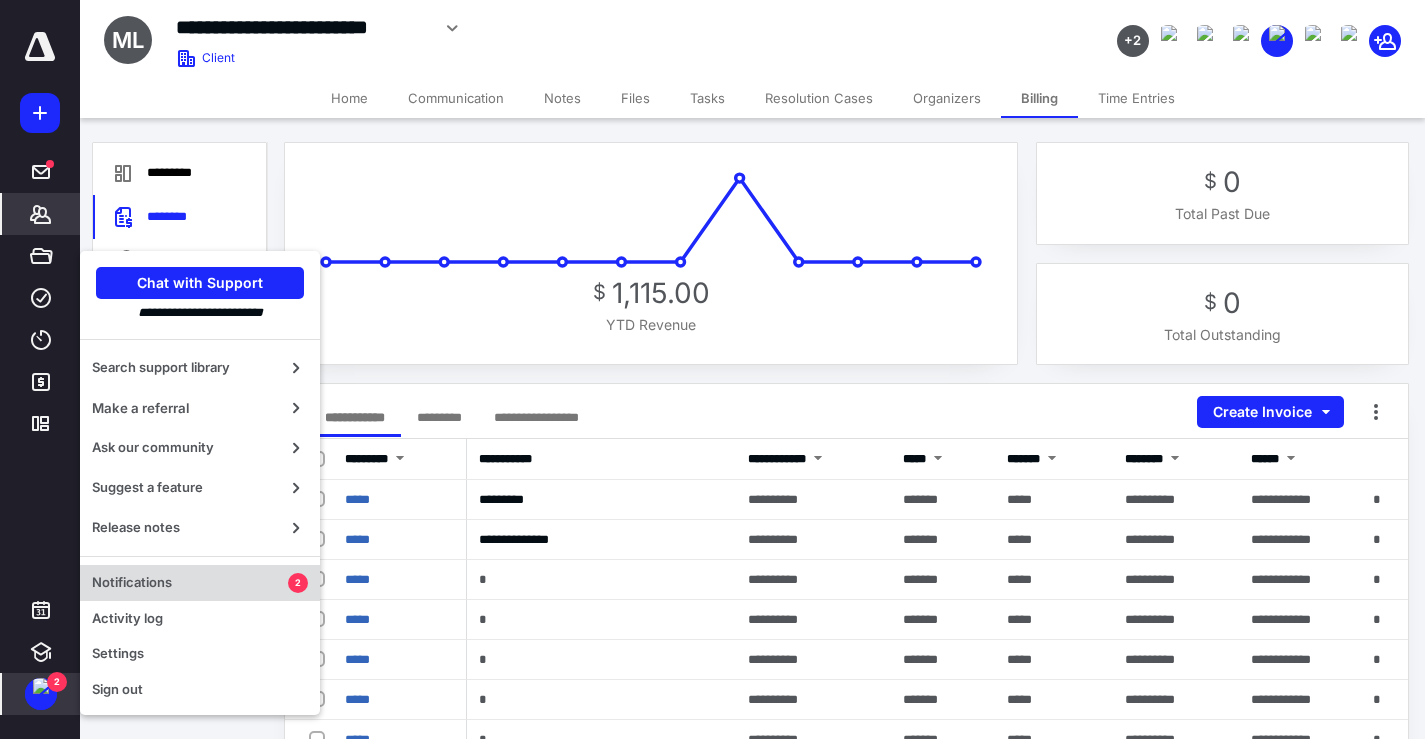 click on "Notifications" at bounding box center (190, 583) 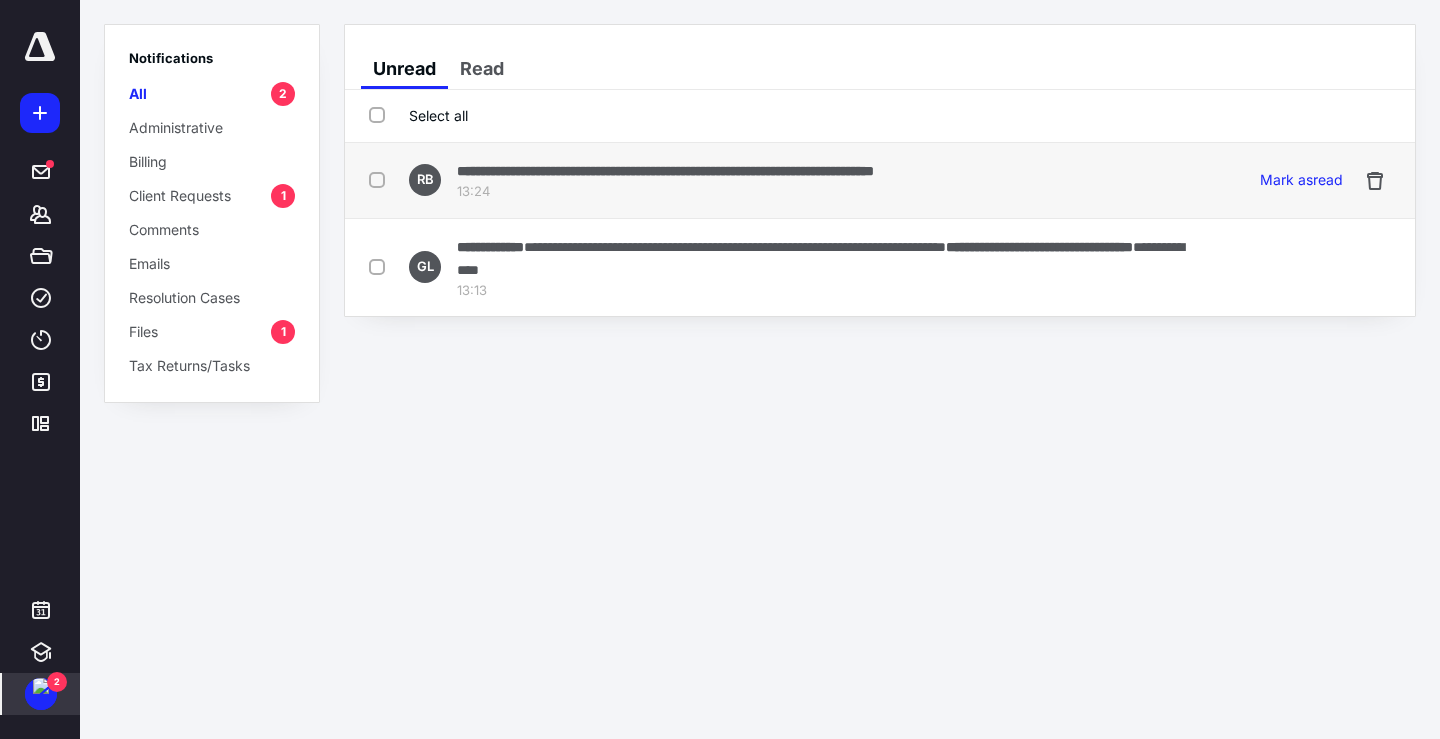 click on "13:24" at bounding box center (665, 192) 